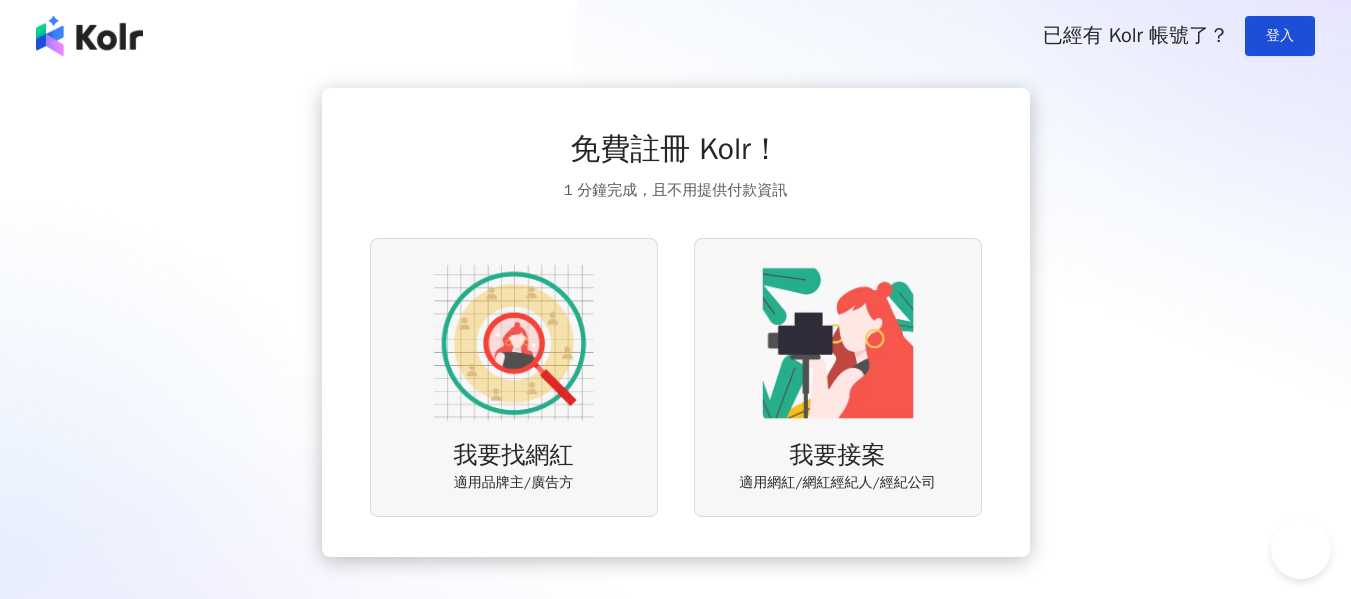 scroll, scrollTop: 0, scrollLeft: 0, axis: both 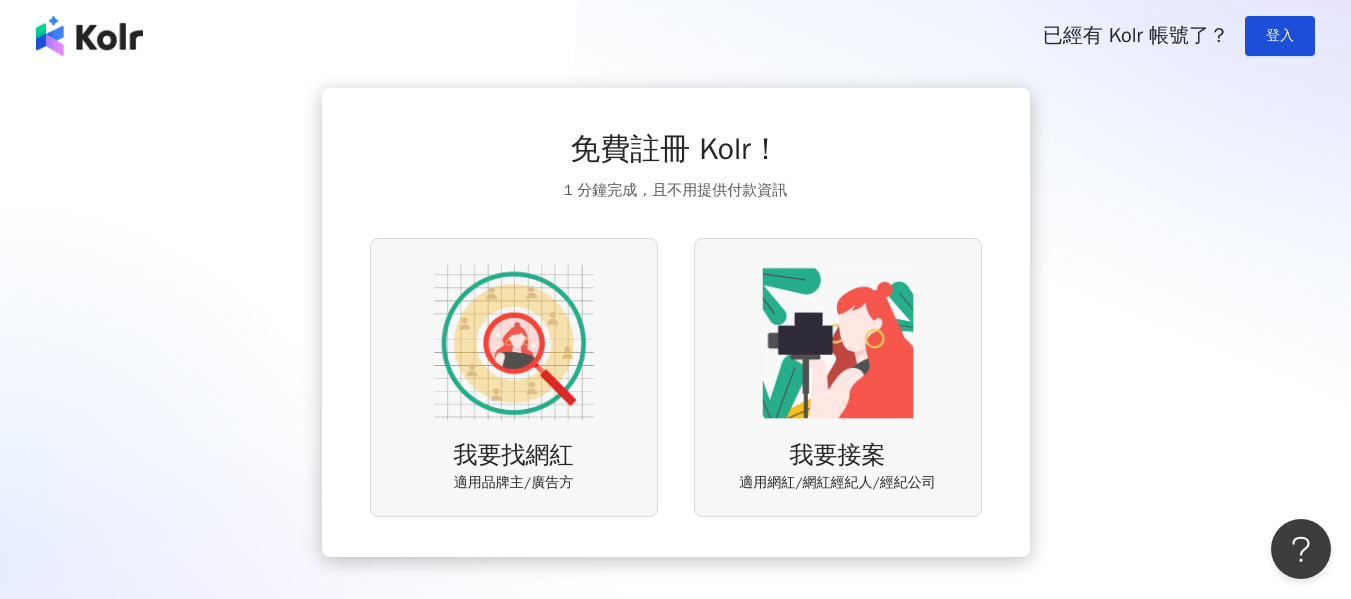 click at bounding box center (514, 343) 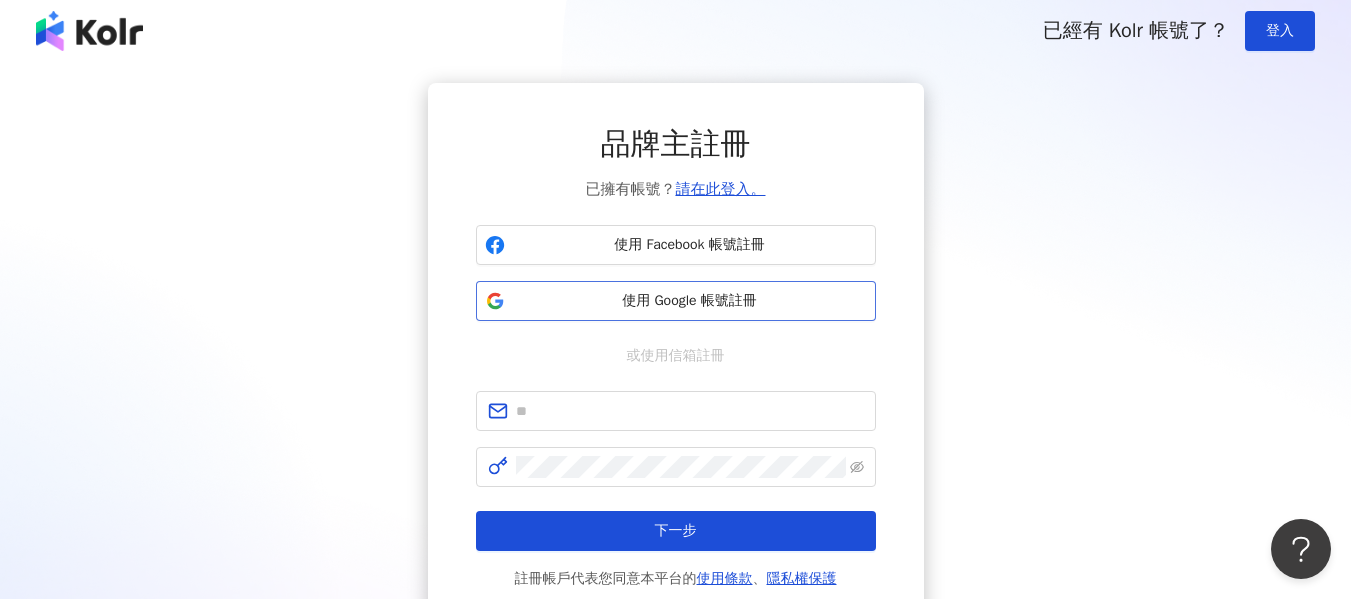 scroll, scrollTop: 0, scrollLeft: 0, axis: both 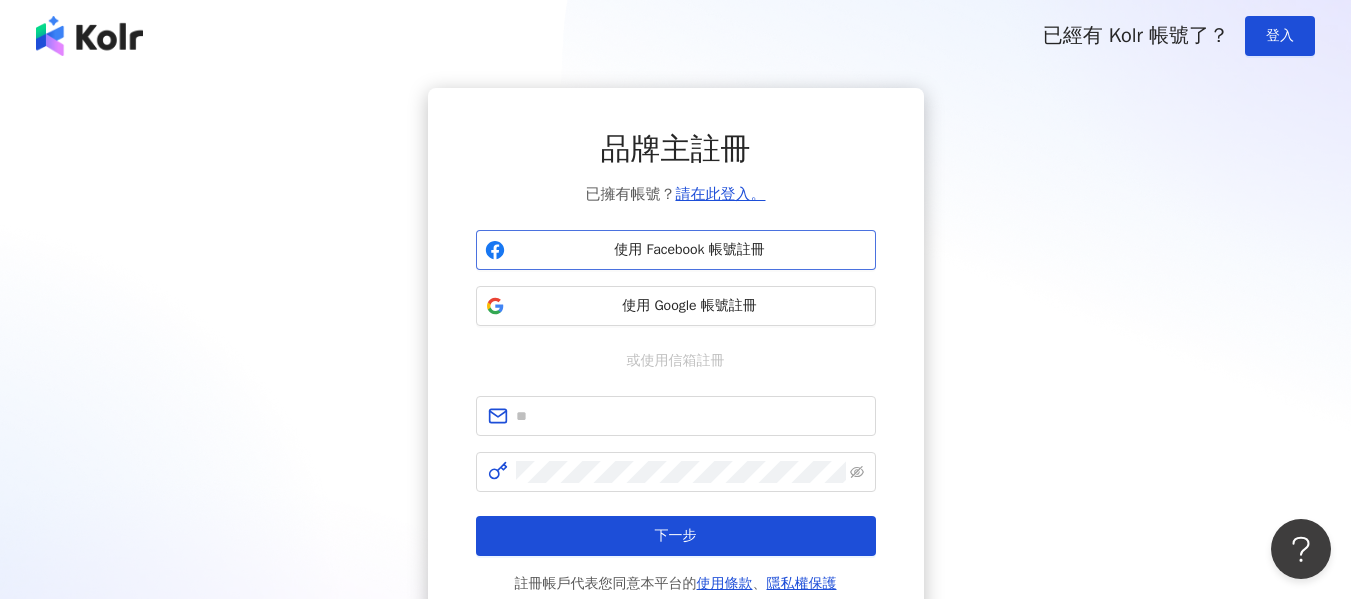 click on "使用 Facebook 帳號註冊" at bounding box center (690, 250) 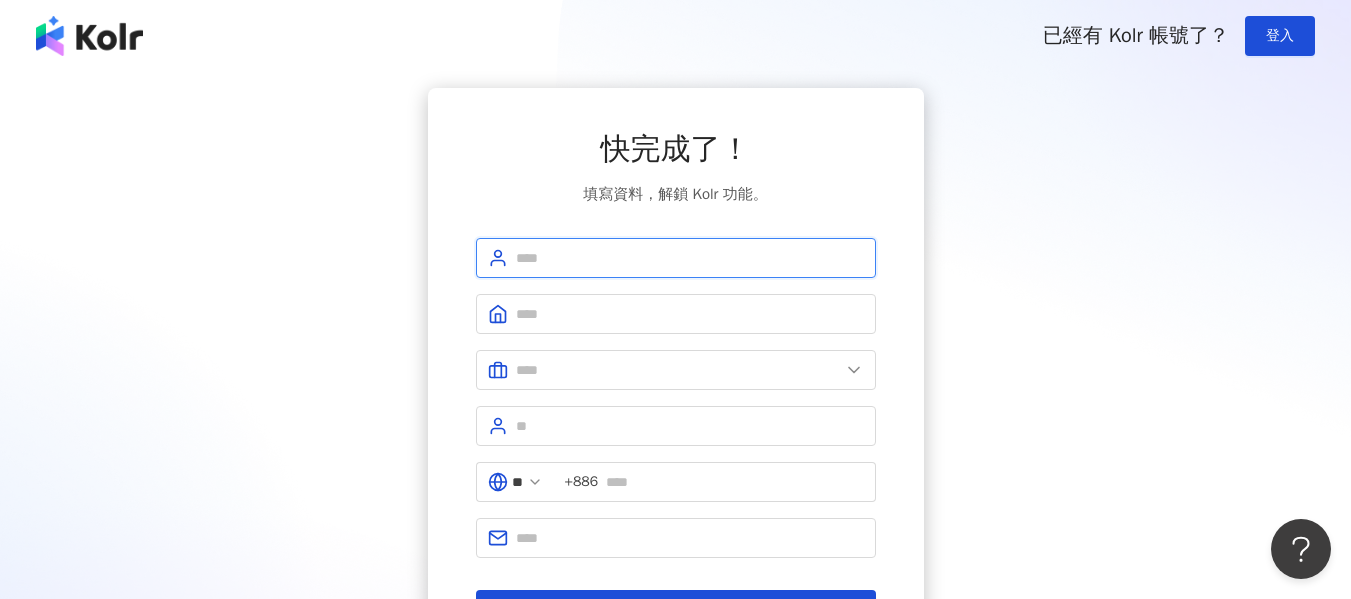 click at bounding box center [690, 258] 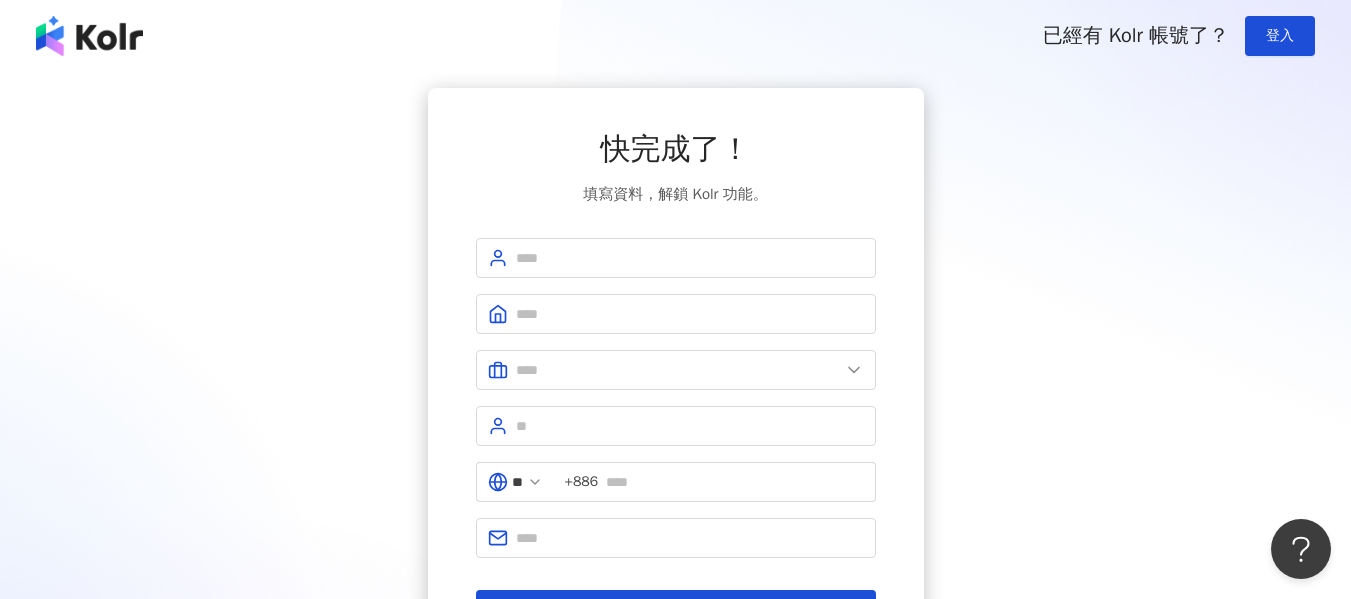 click on "快完成了！ 填寫資料，解鎖 Kolr 功能。 [COUNTRY_CODE] 註冊完成" at bounding box center (675, 379) 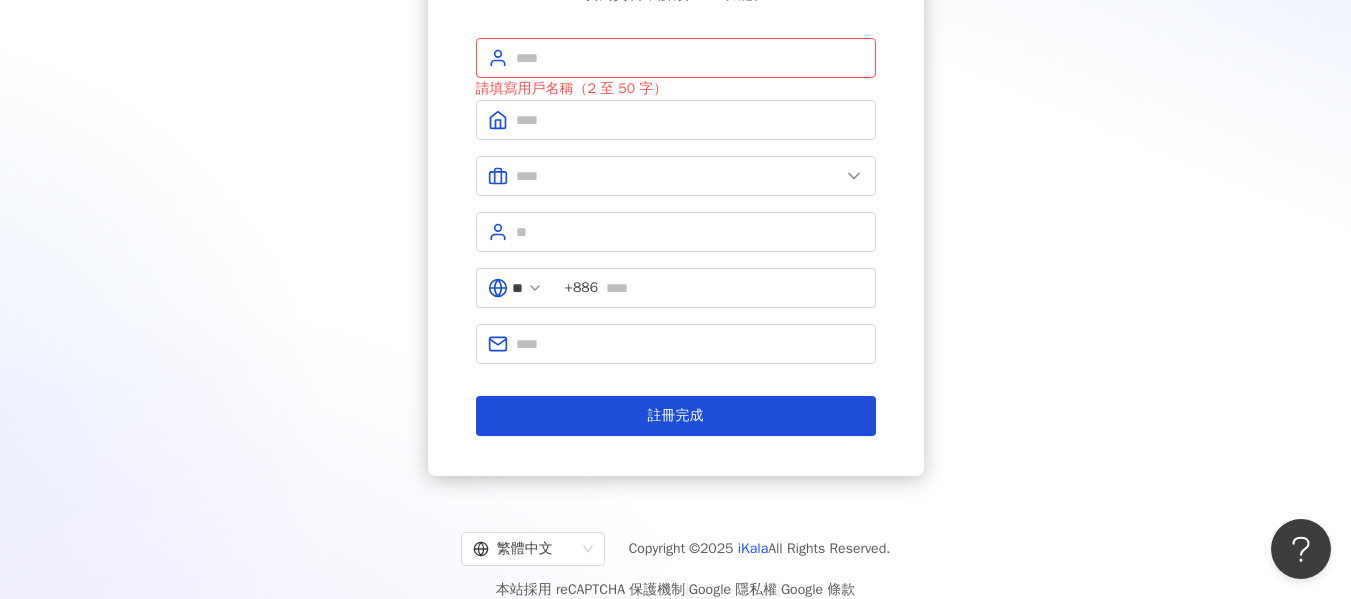 scroll, scrollTop: 0, scrollLeft: 0, axis: both 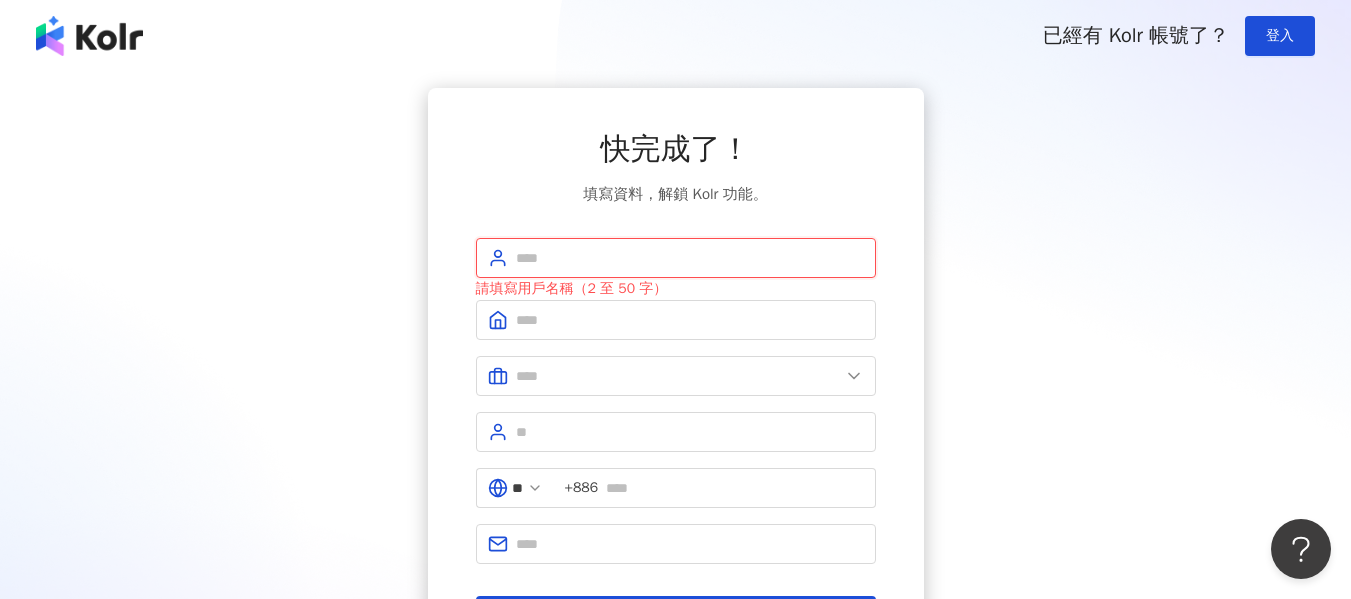 click at bounding box center [690, 258] 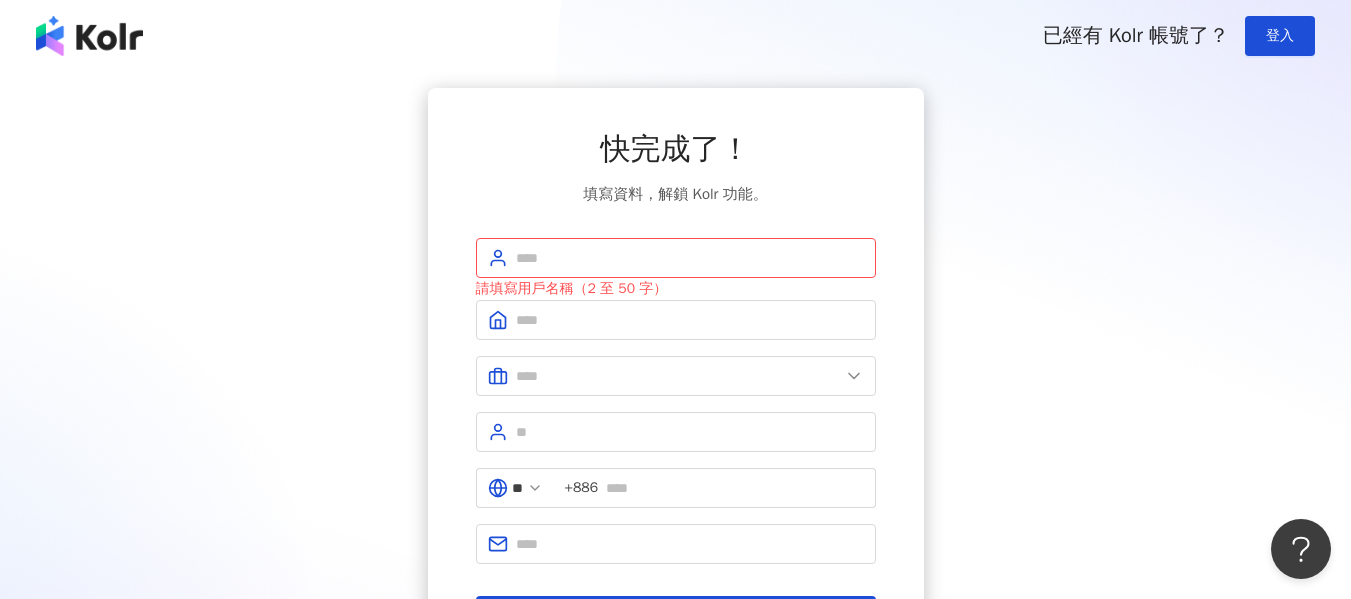click on "快完成了！ 填寫資料，解鎖 Kolr 功能。 請填寫用戶名稱（2 至 50 字） [COUNTRY_CODE] 註冊完成" at bounding box center (675, 382) 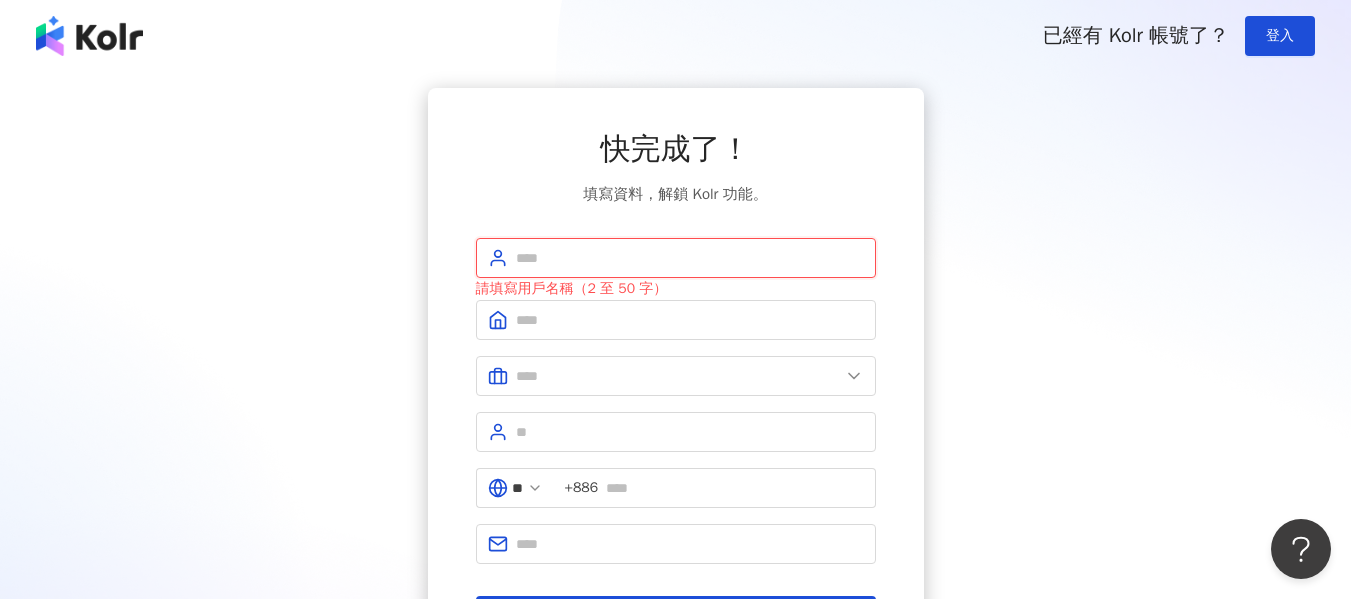 click at bounding box center (690, 258) 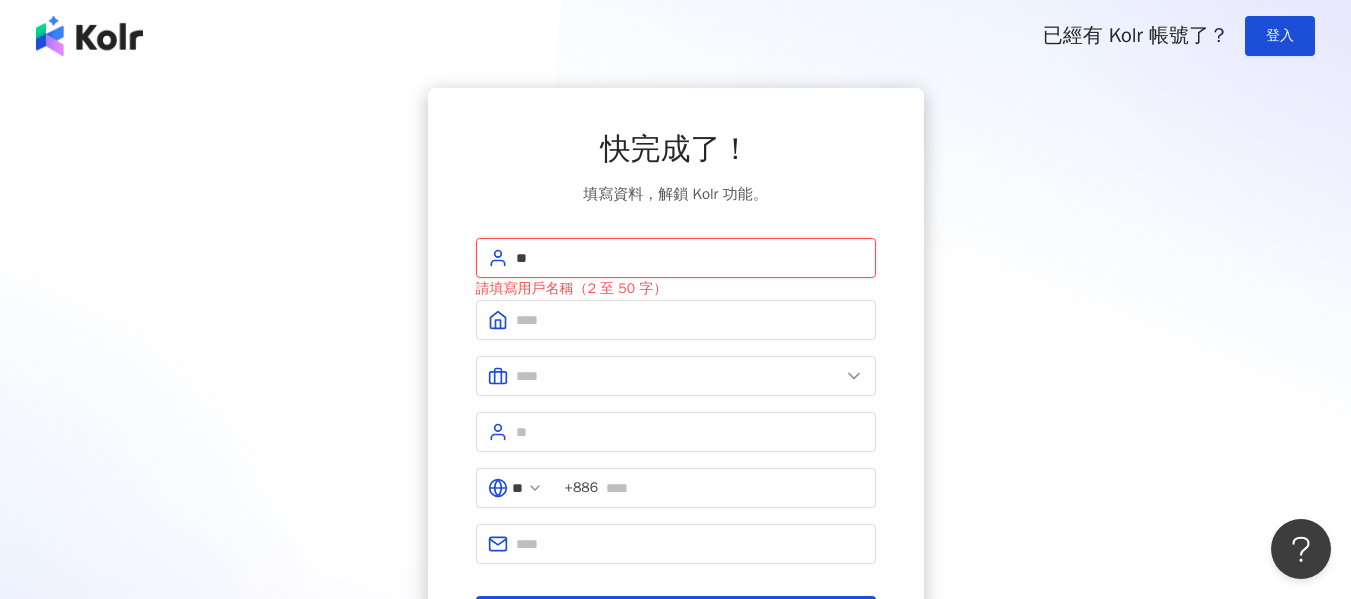 type on "*" 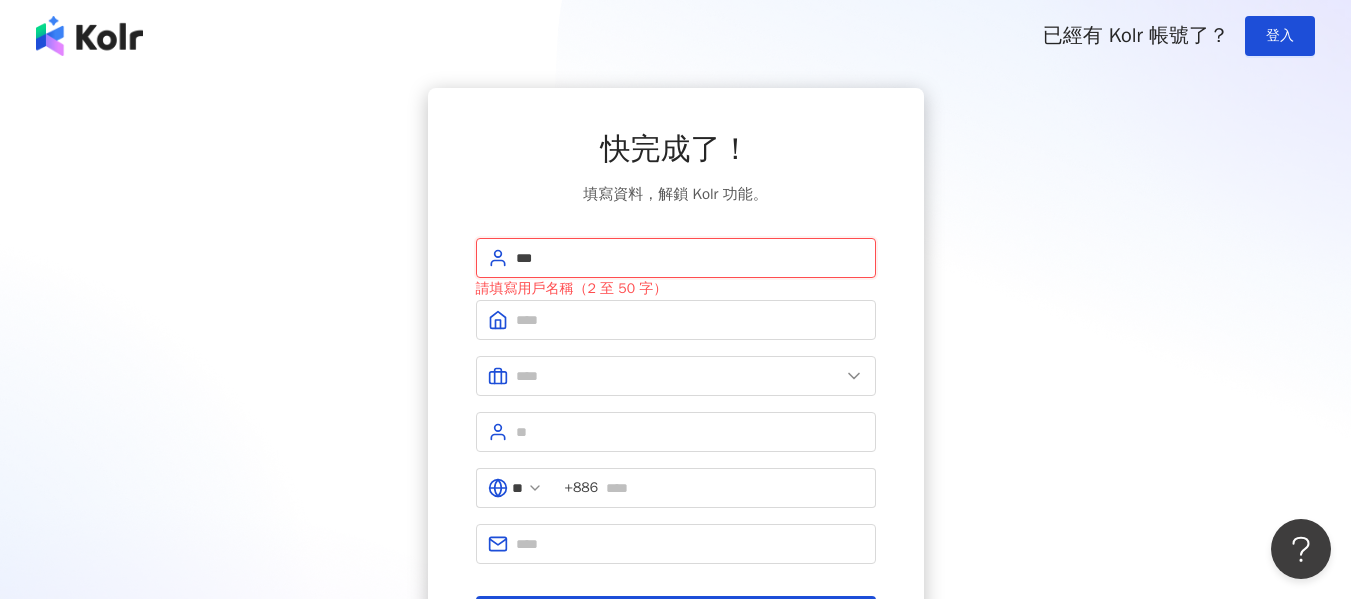 type on "**********" 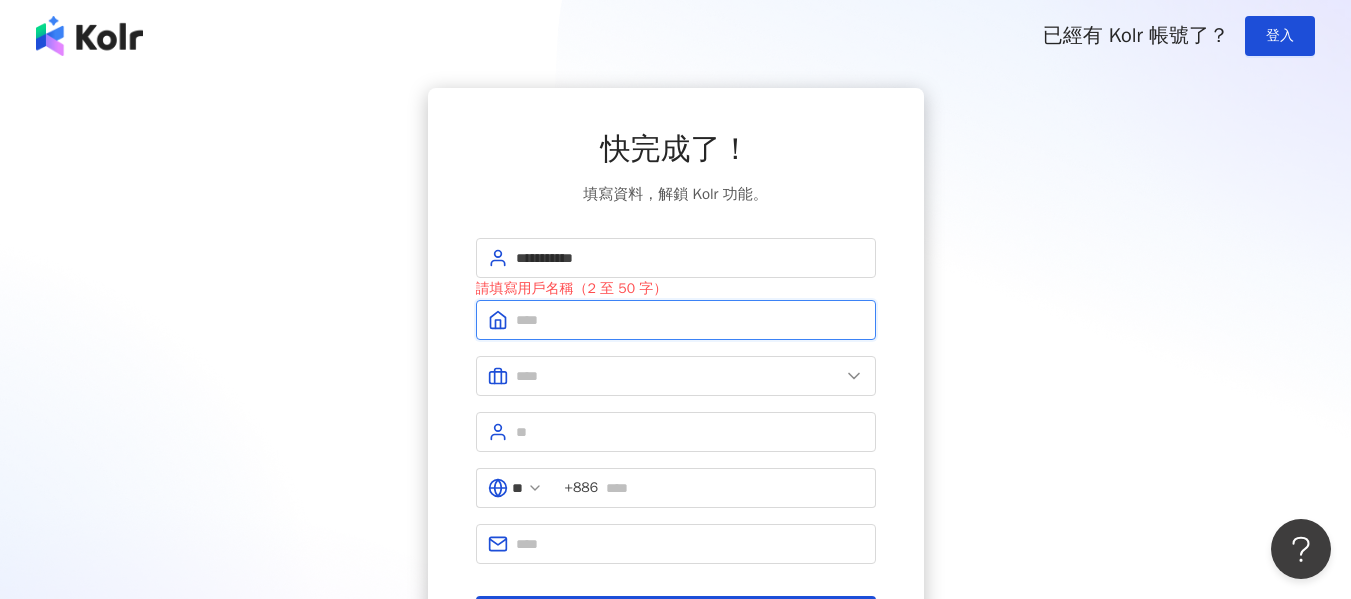 click at bounding box center [690, 320] 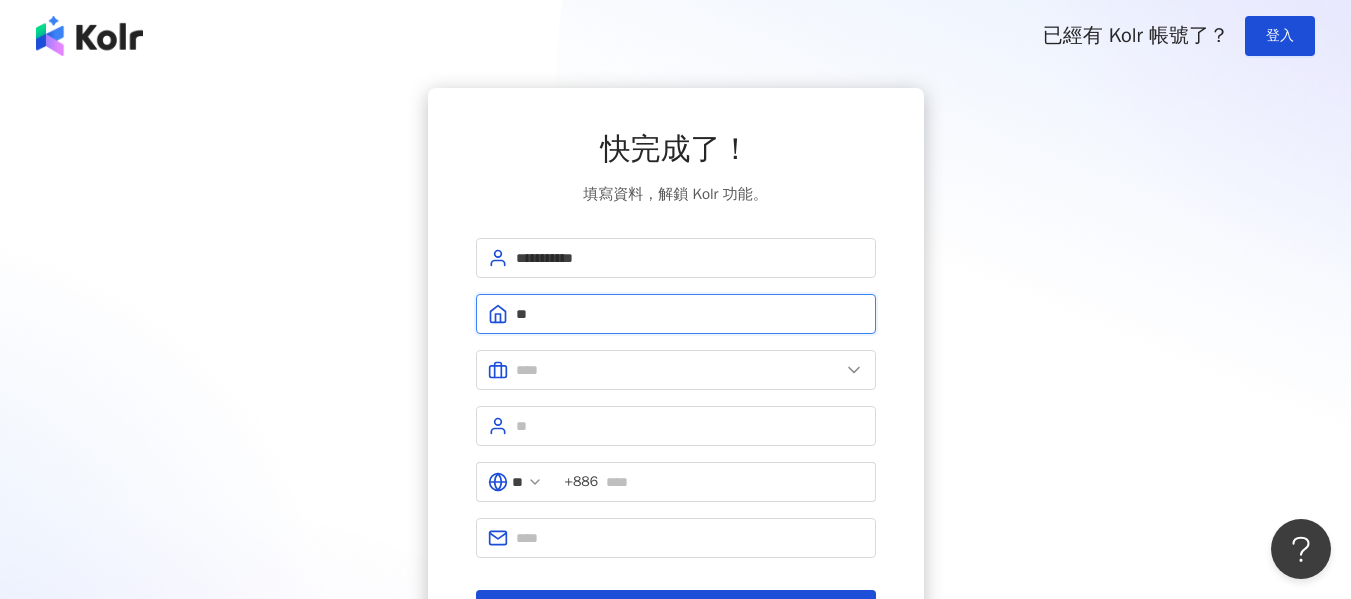 type on "*" 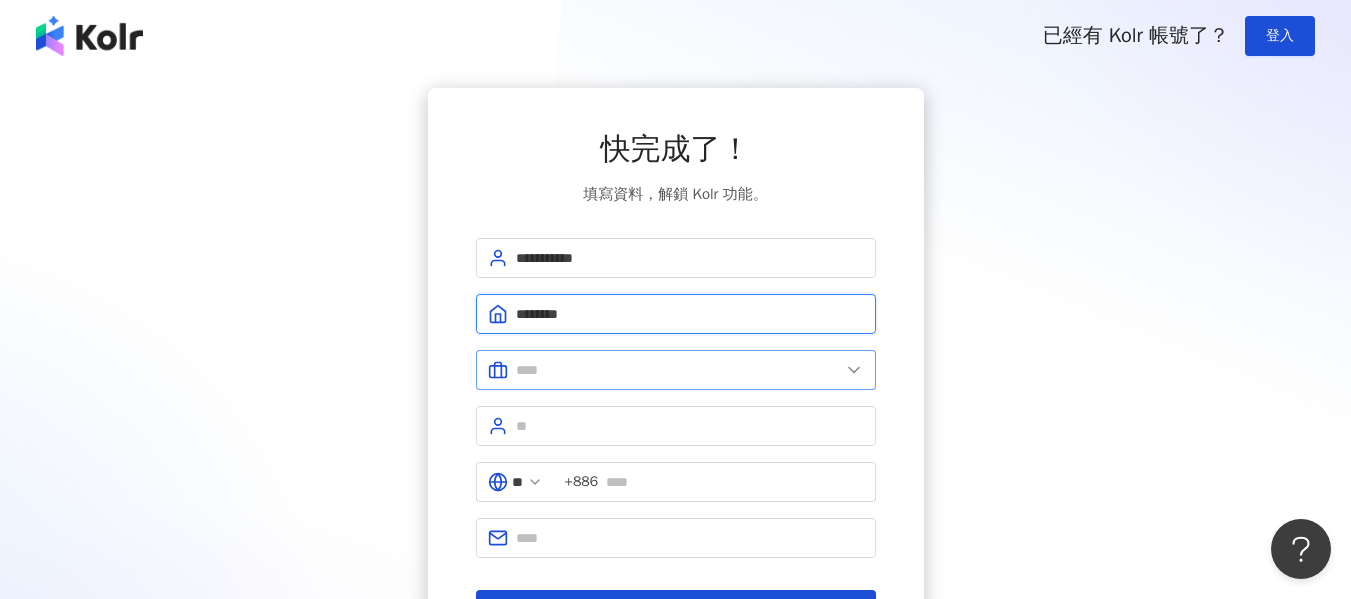 type on "********" 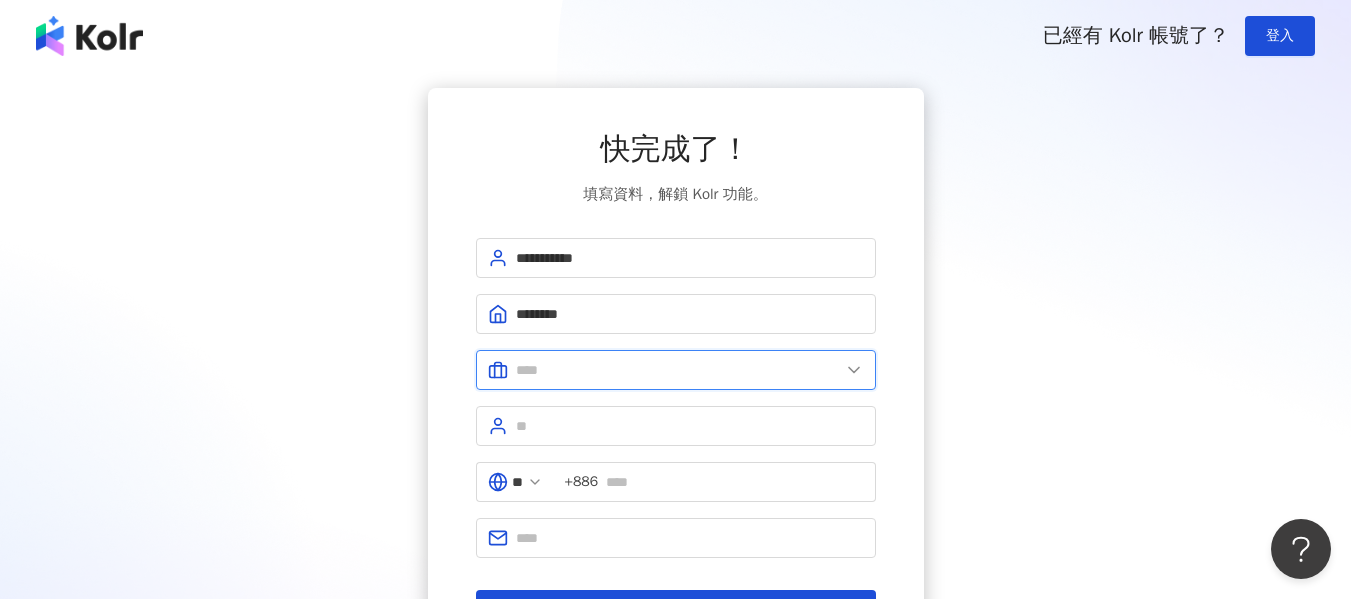 click at bounding box center [678, 370] 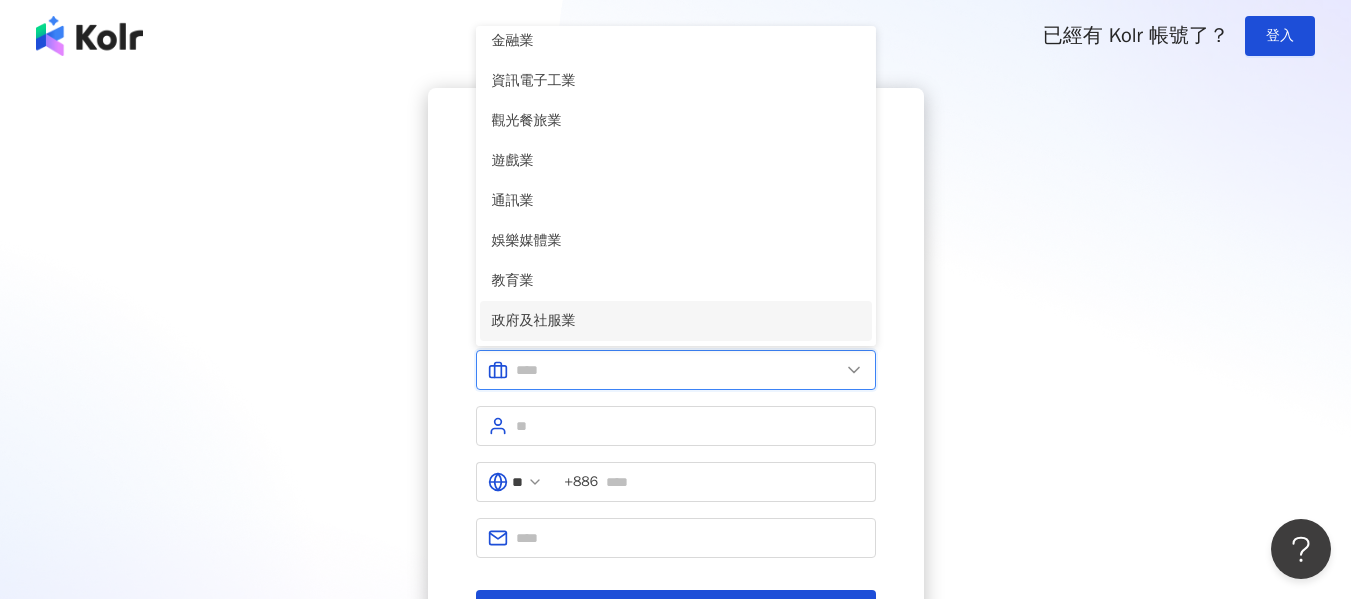 scroll, scrollTop: 0, scrollLeft: 0, axis: both 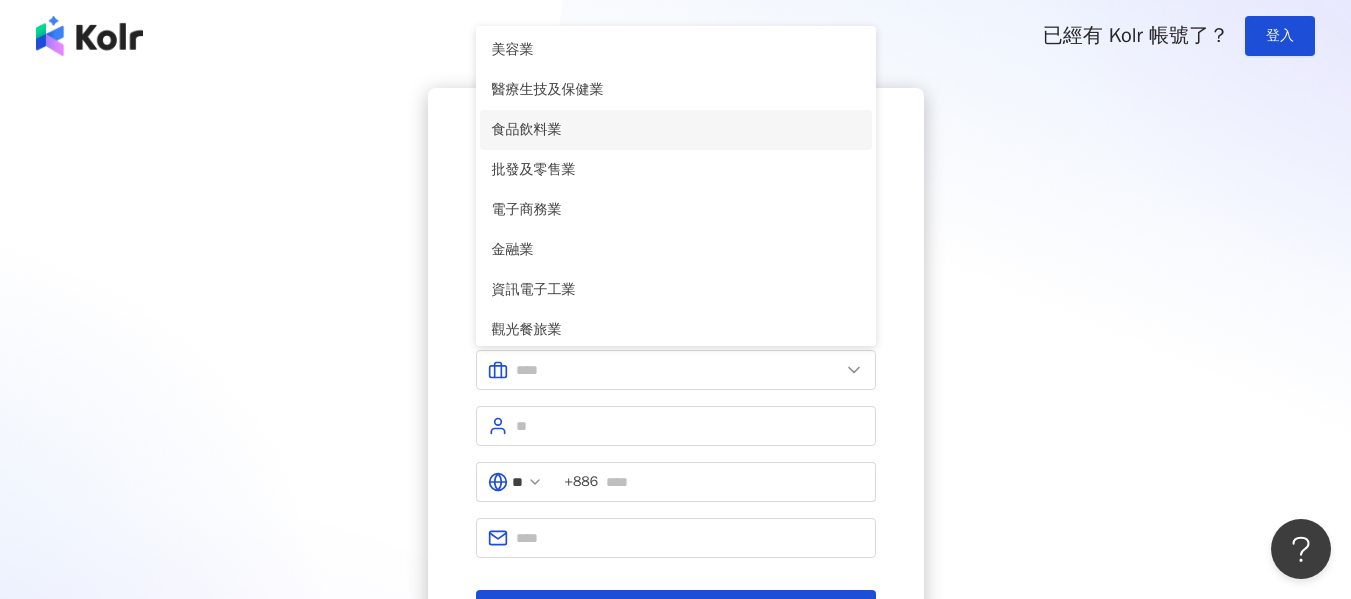 click on "食品飲料業" at bounding box center (676, 130) 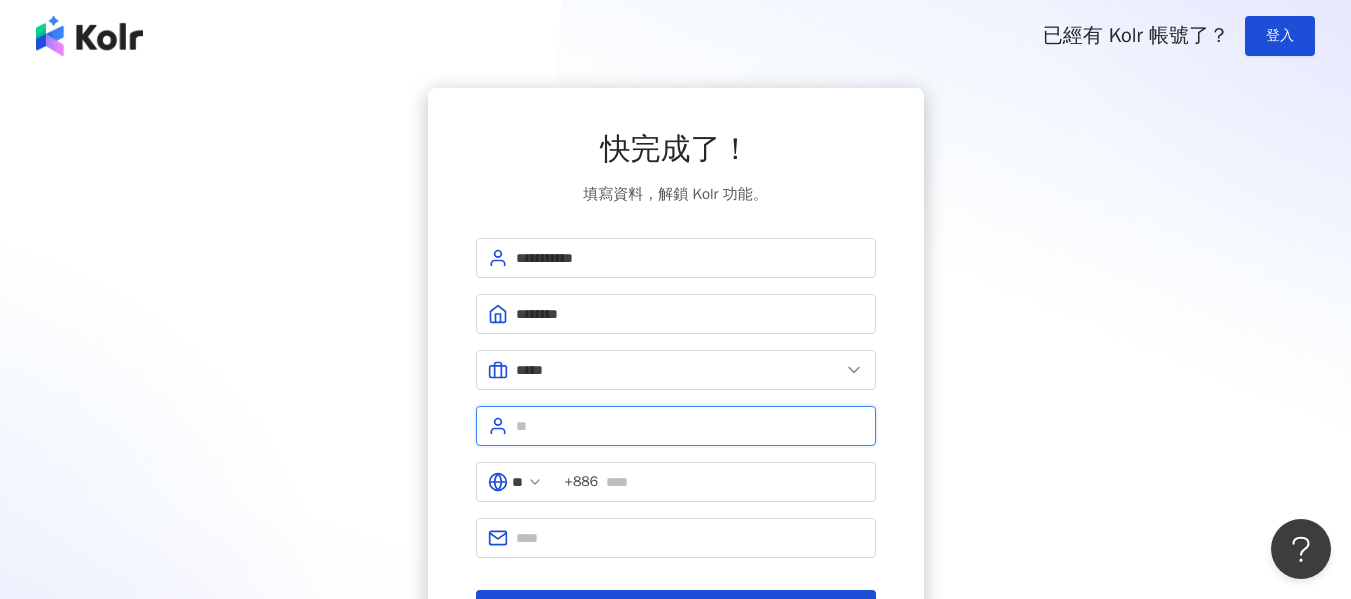 click at bounding box center [690, 426] 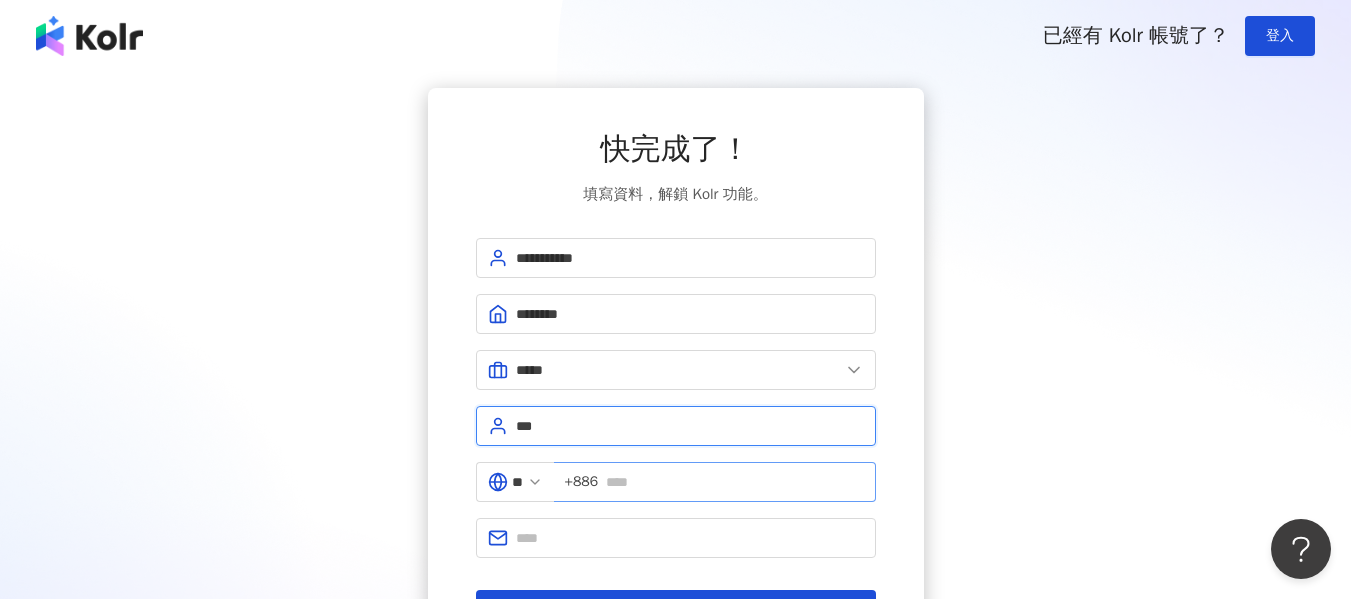type on "***" 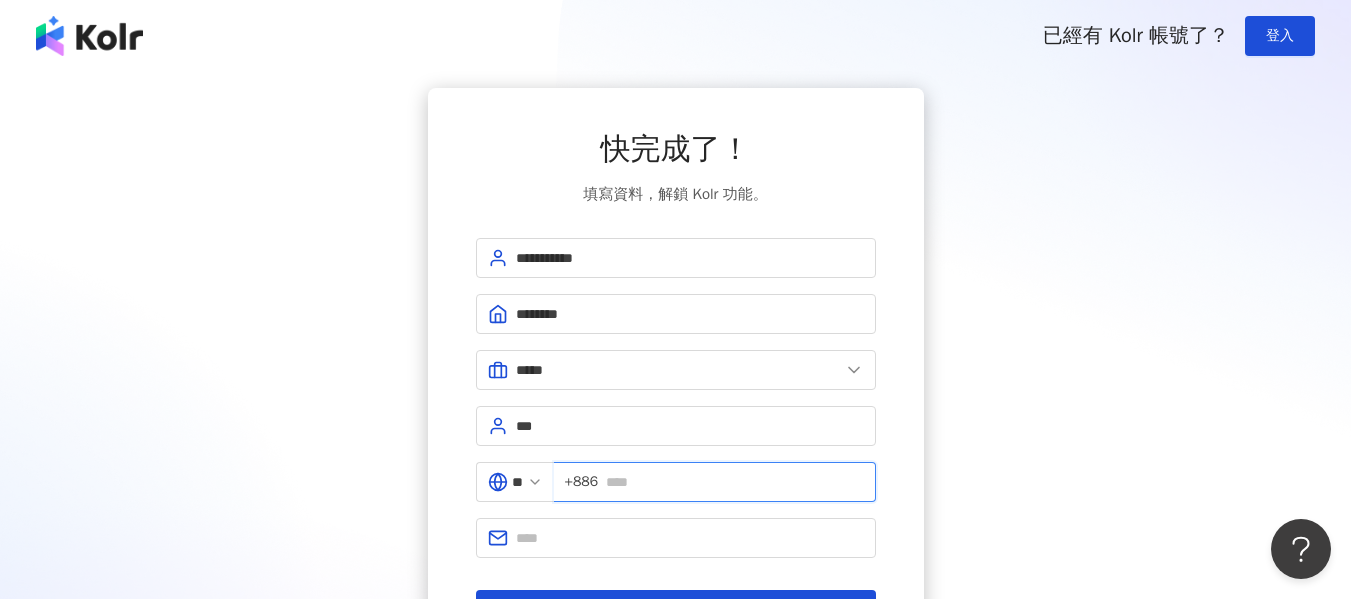 click at bounding box center [734, 482] 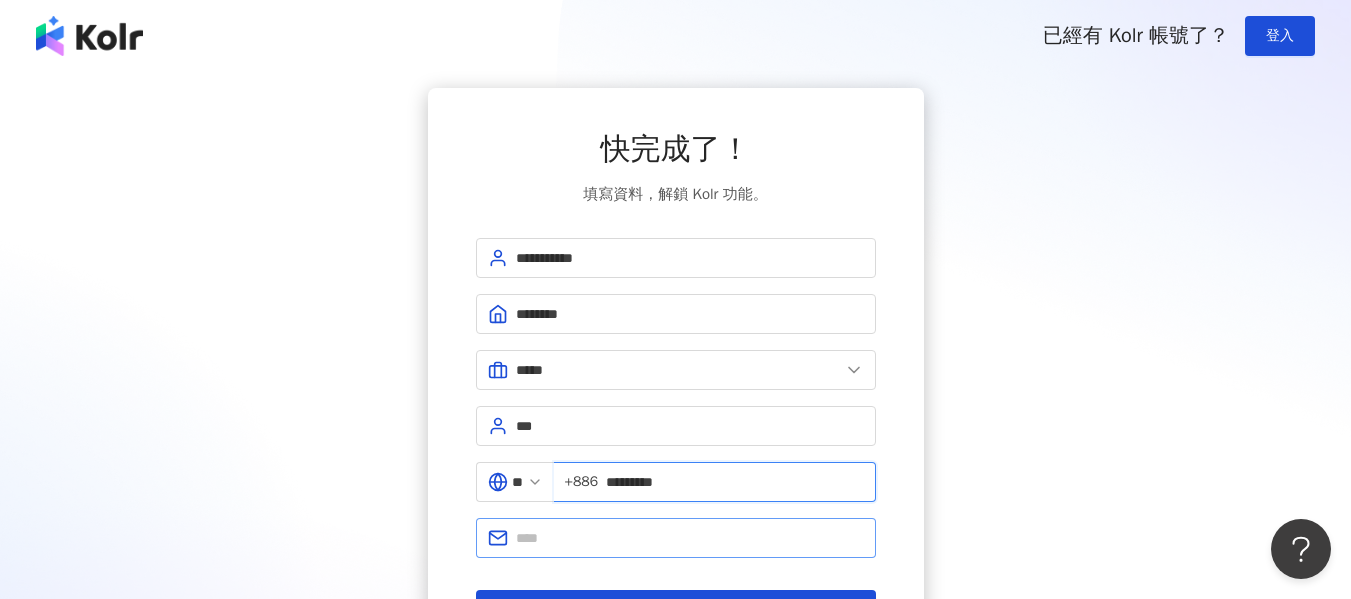 type on "*********" 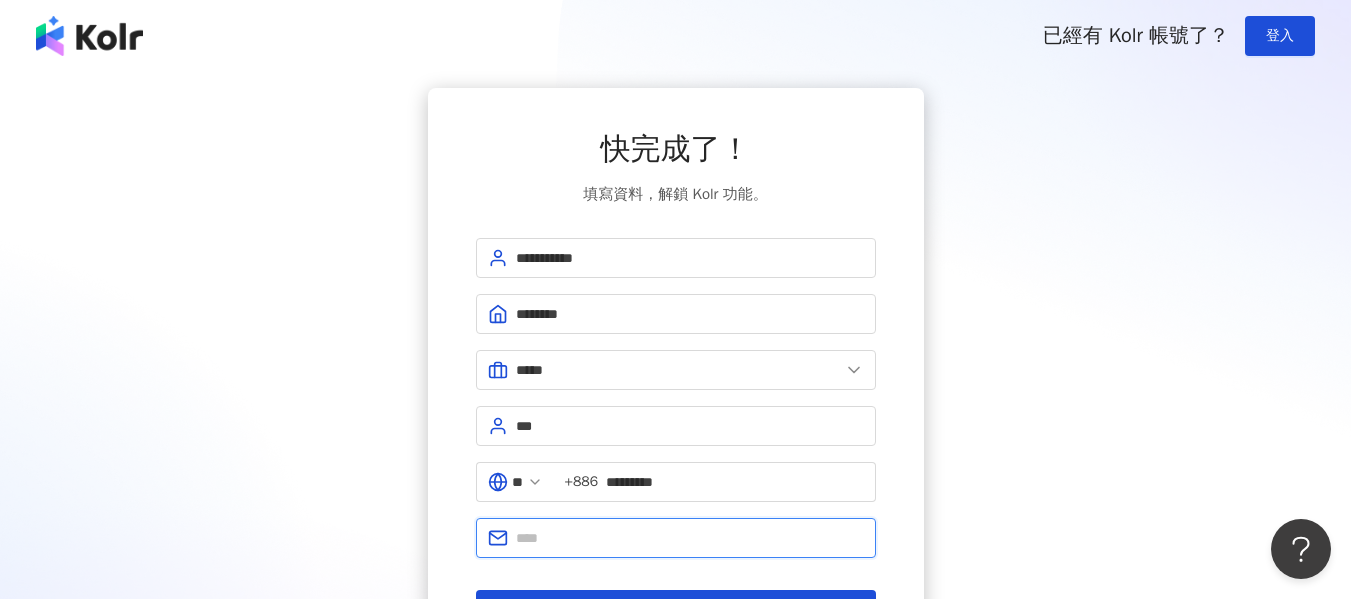 click at bounding box center (690, 538) 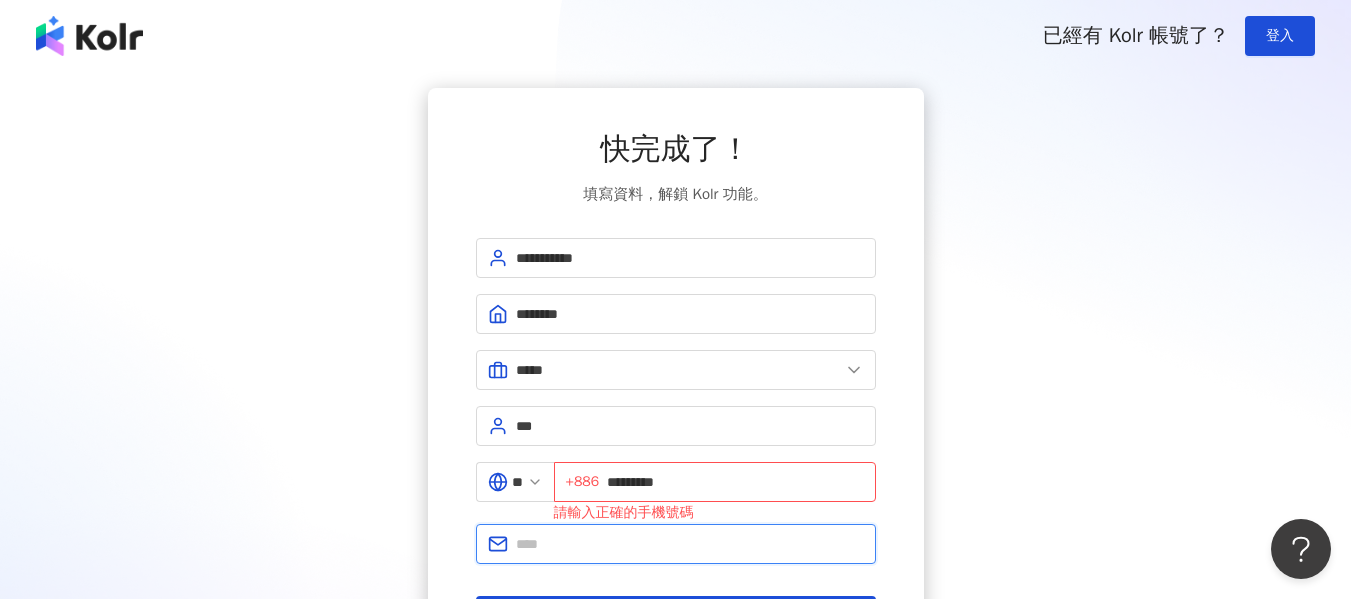 type on "**********" 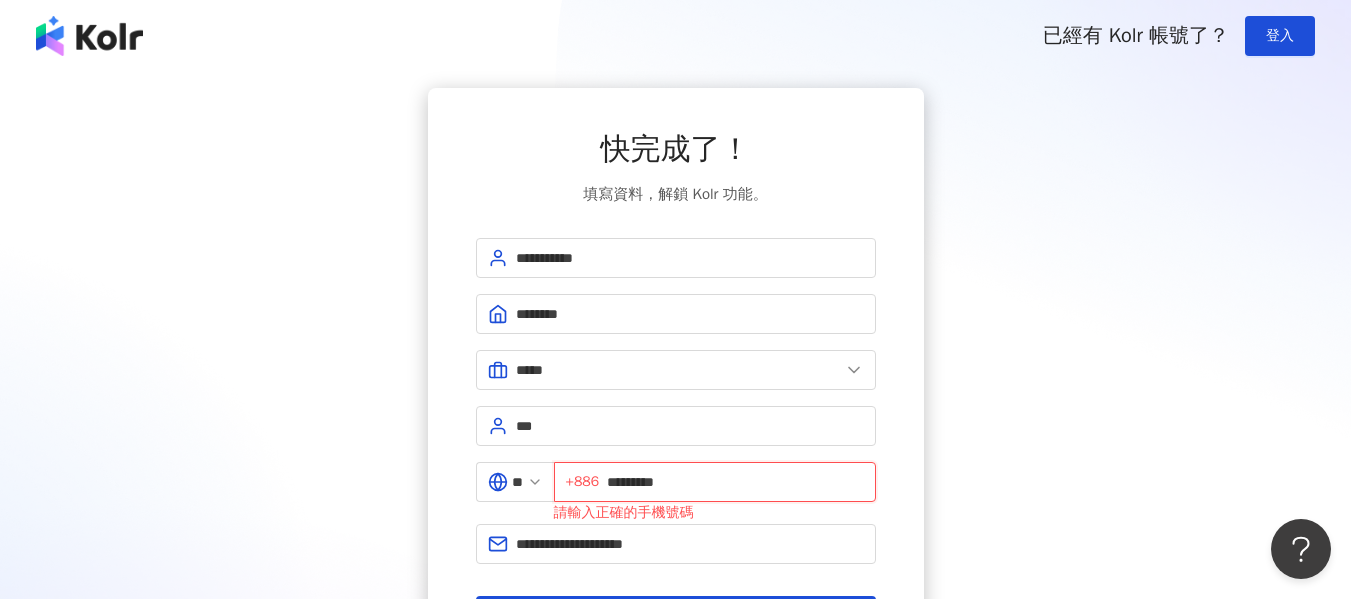 click on "*********" at bounding box center [735, 482] 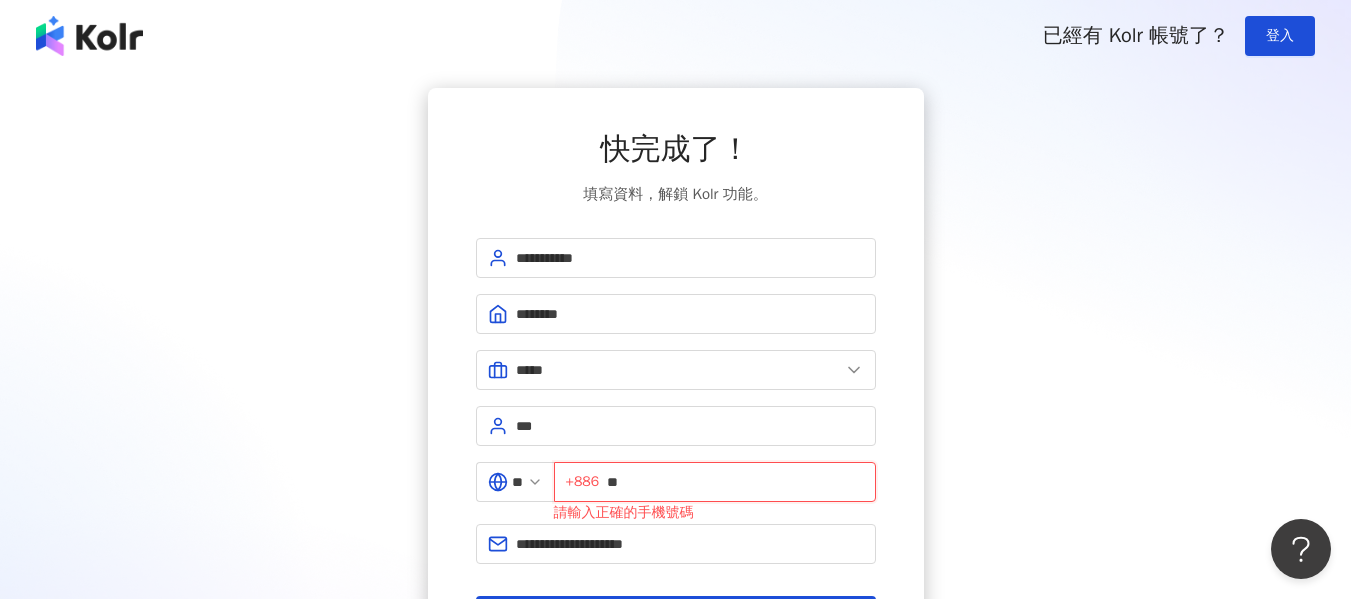 type on "*" 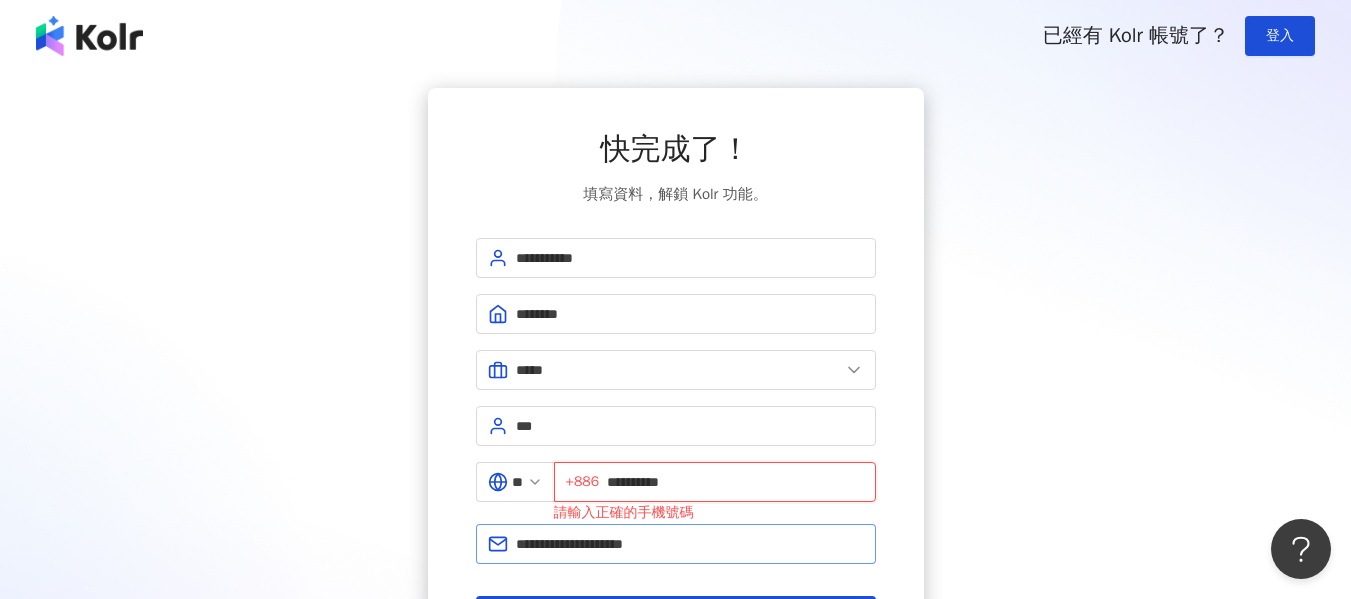 type on "**********" 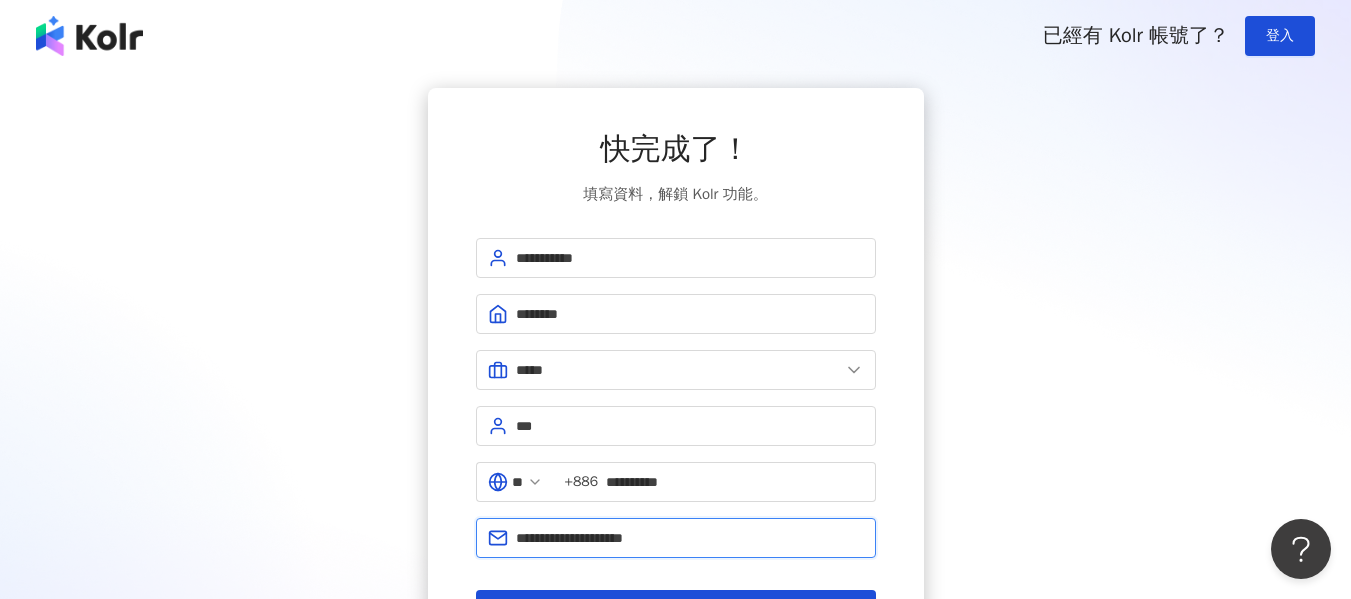click on "**********" at bounding box center (690, 538) 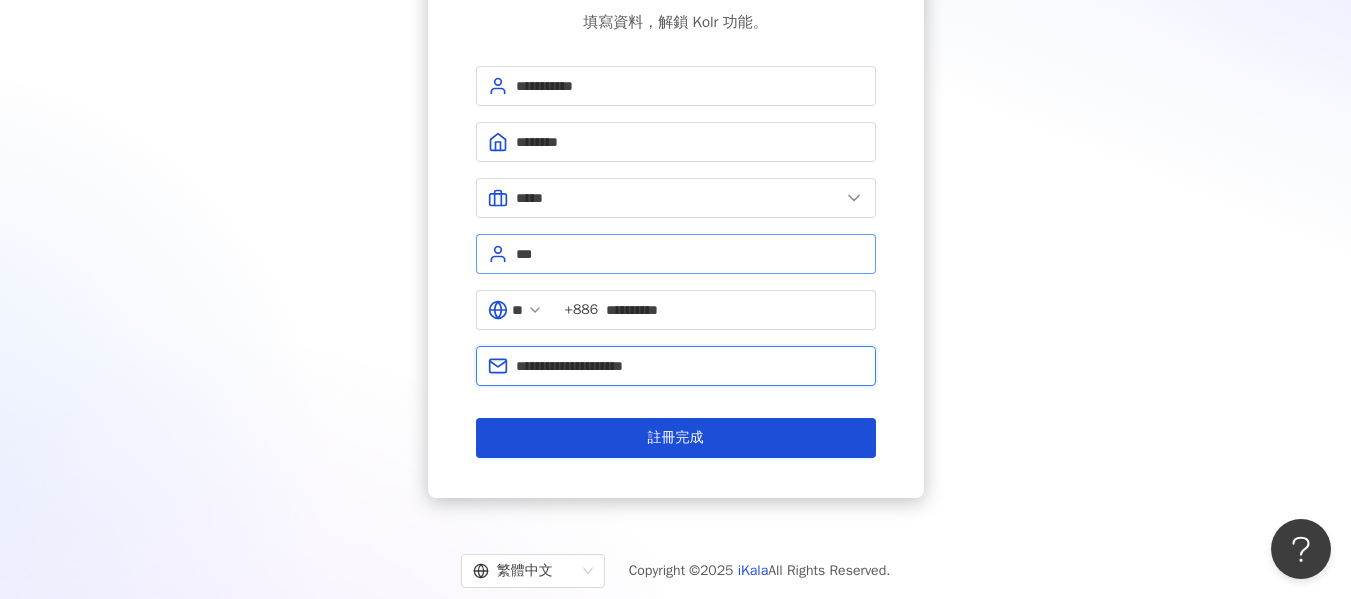 scroll, scrollTop: 221, scrollLeft: 0, axis: vertical 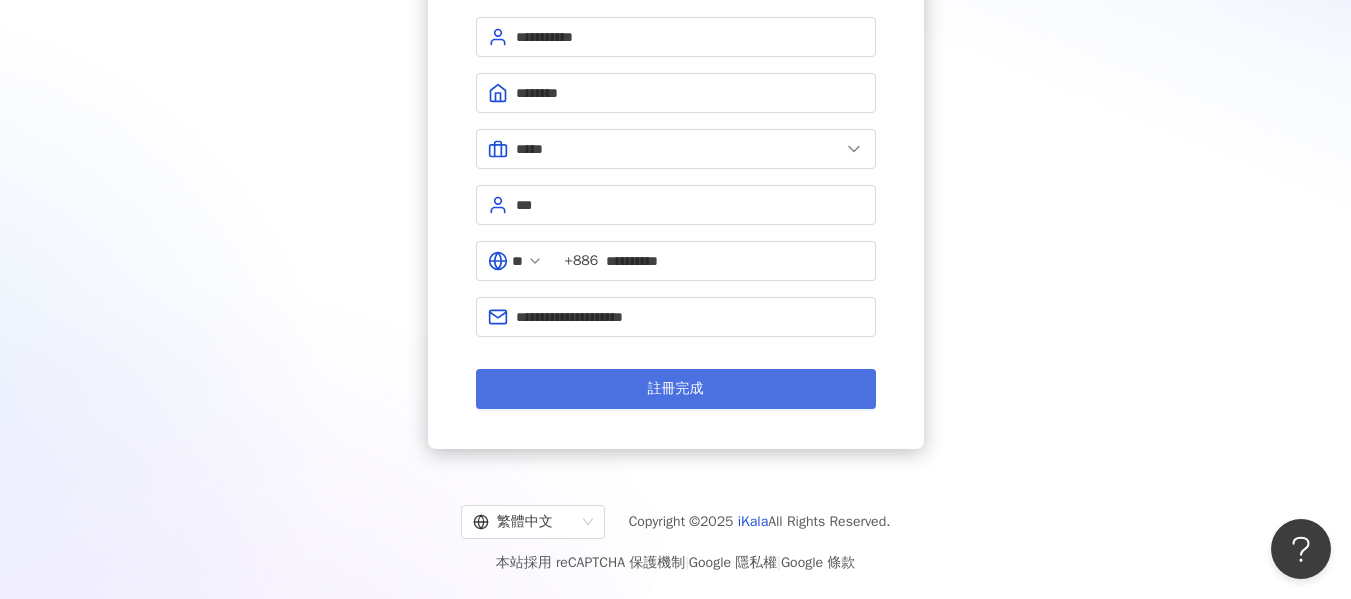 click on "註冊完成" at bounding box center [676, 389] 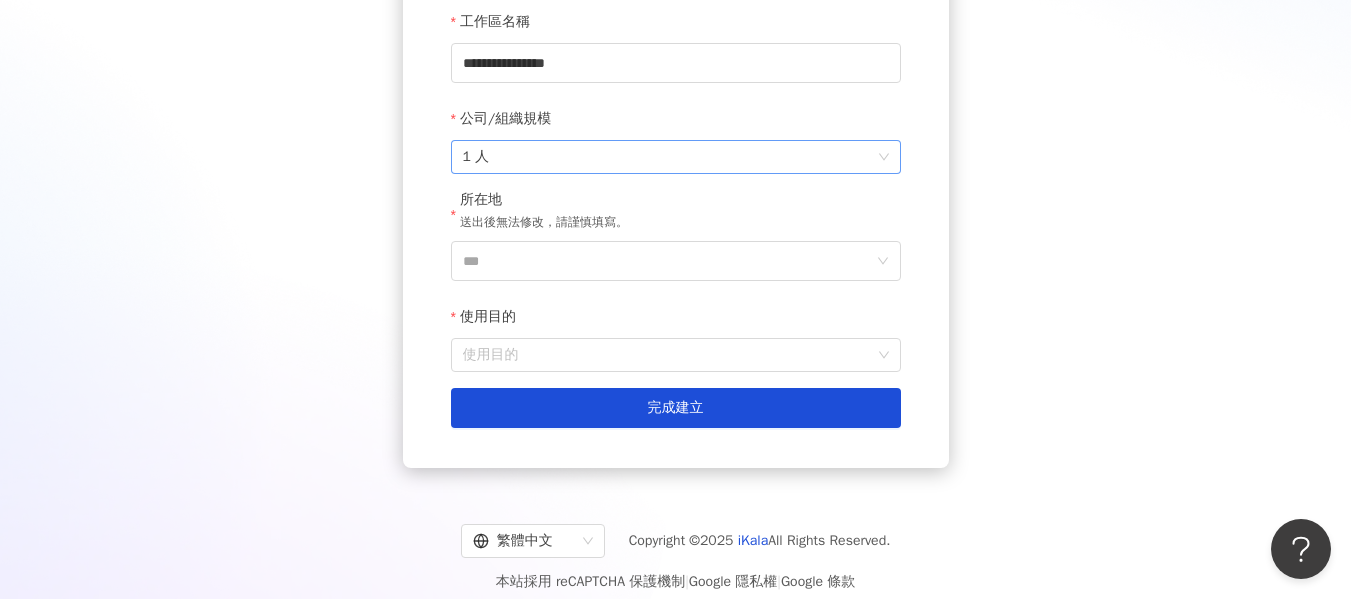 scroll, scrollTop: 349, scrollLeft: 0, axis: vertical 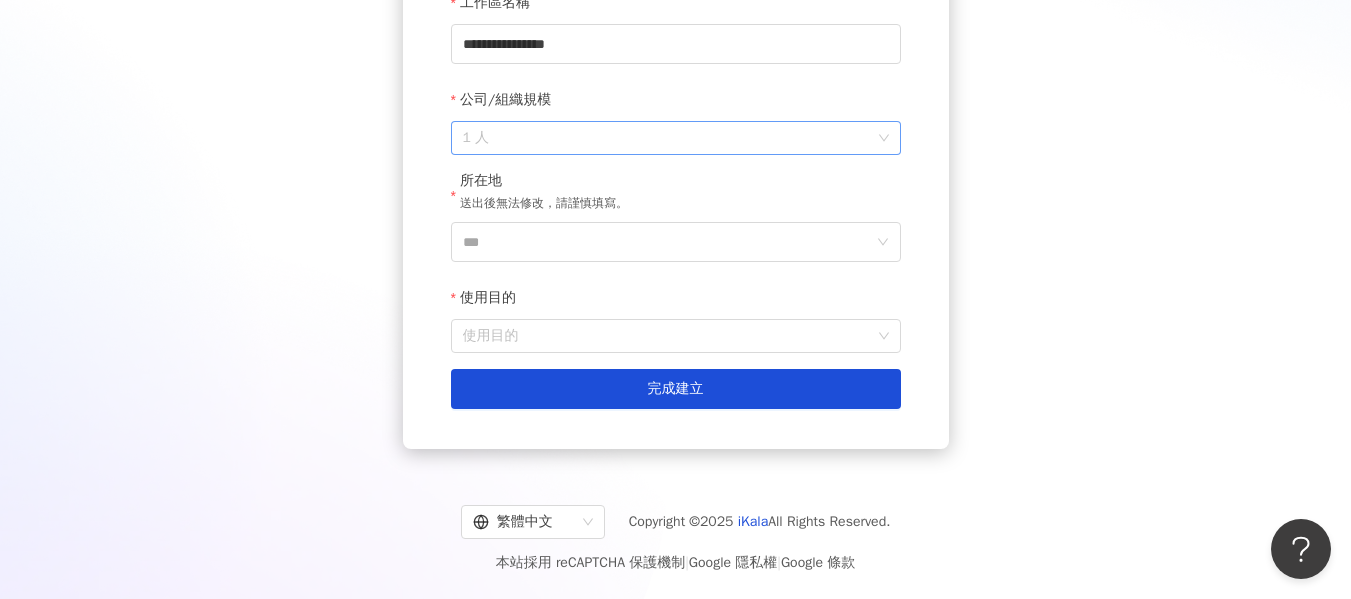 click on "1 人" at bounding box center [676, 138] 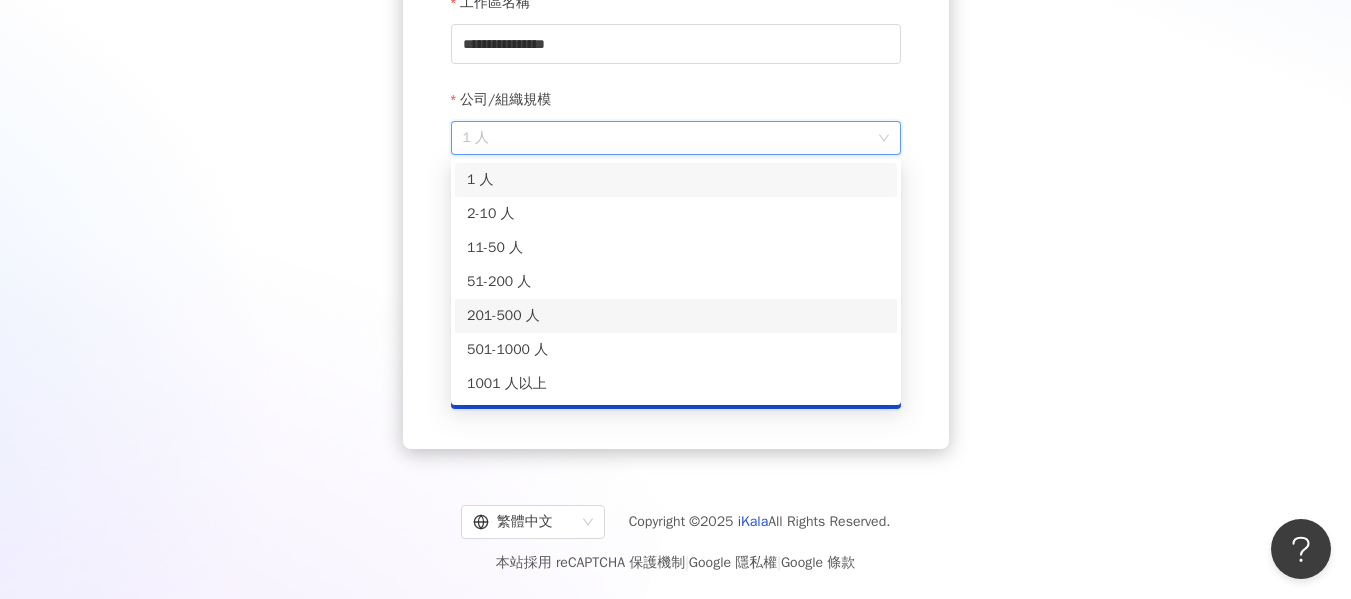click on "201-500 人" at bounding box center (676, 316) 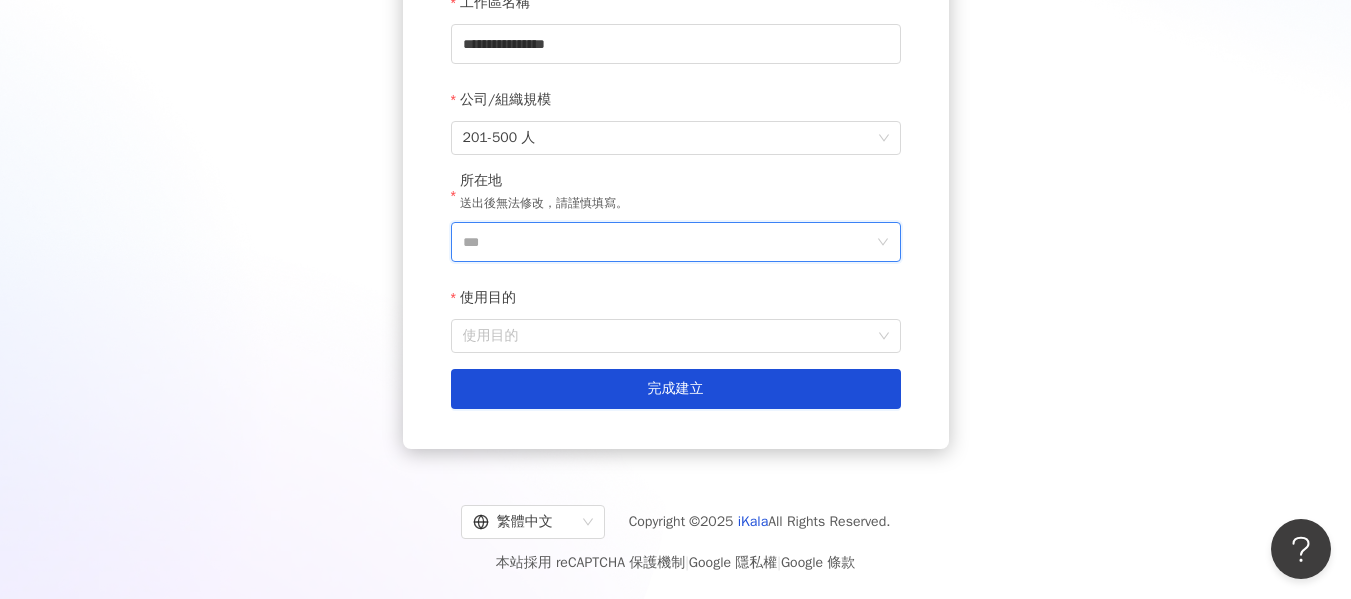 click on "***" at bounding box center (668, 242) 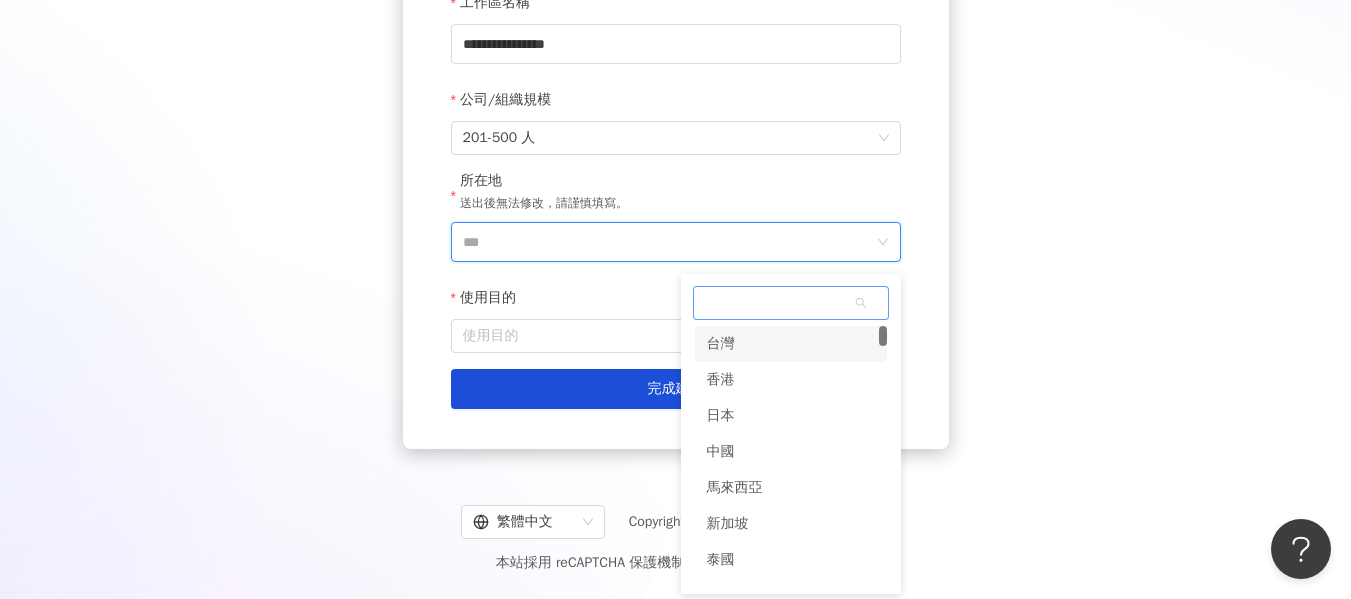 click on "台灣" at bounding box center (791, 344) 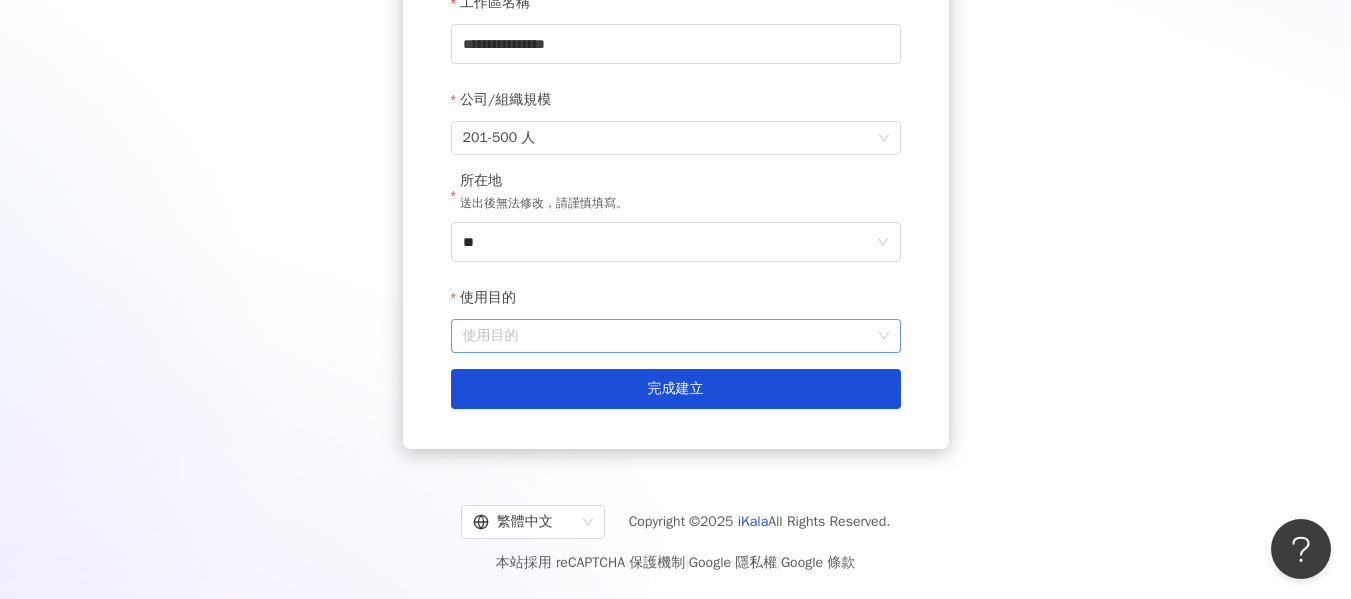 click on "使用目的" at bounding box center [676, 336] 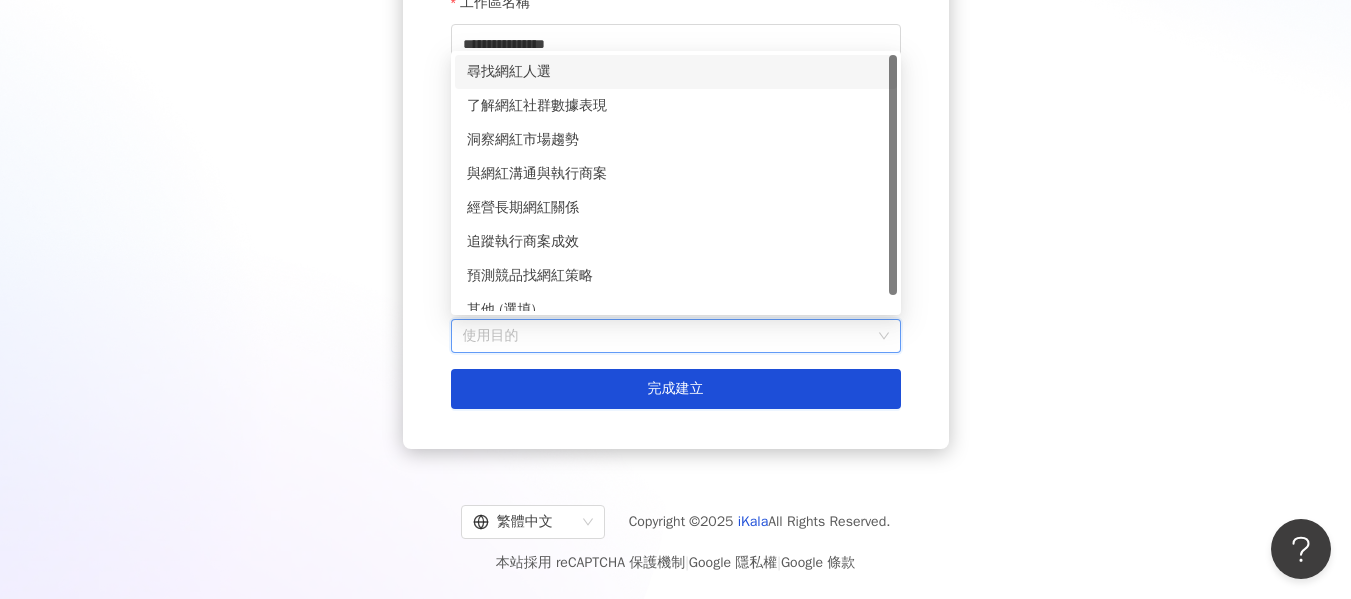 click on "尋找網紅人選" at bounding box center (676, 72) 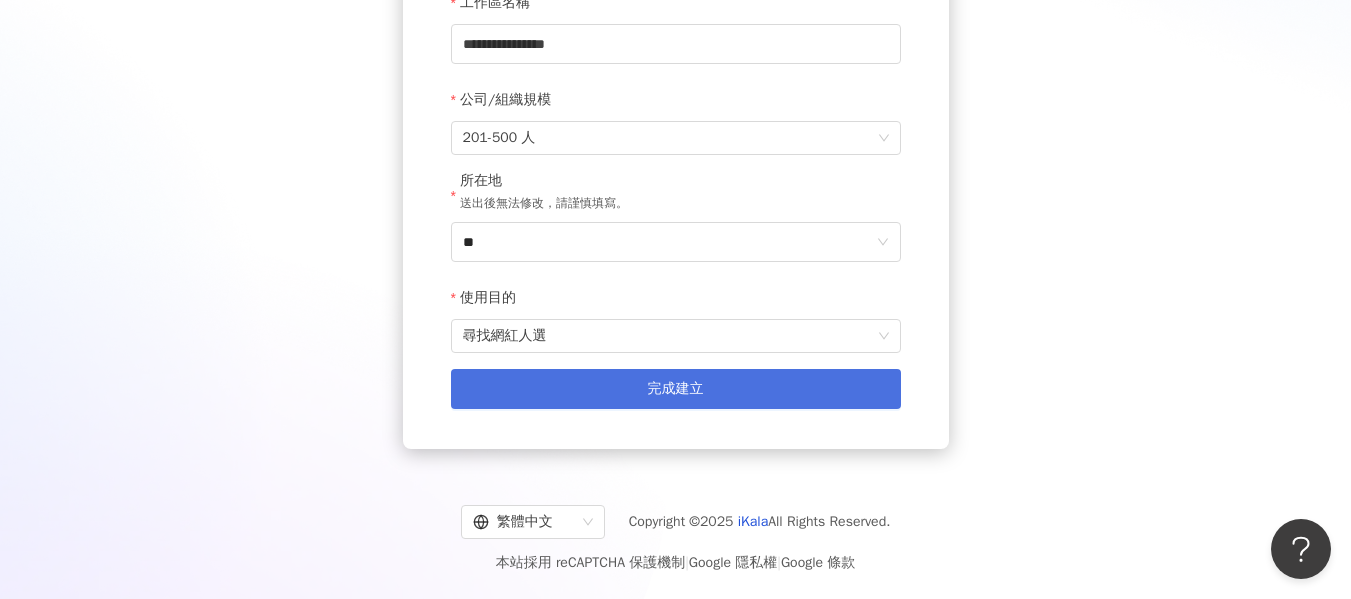 click on "完成建立" at bounding box center [676, 389] 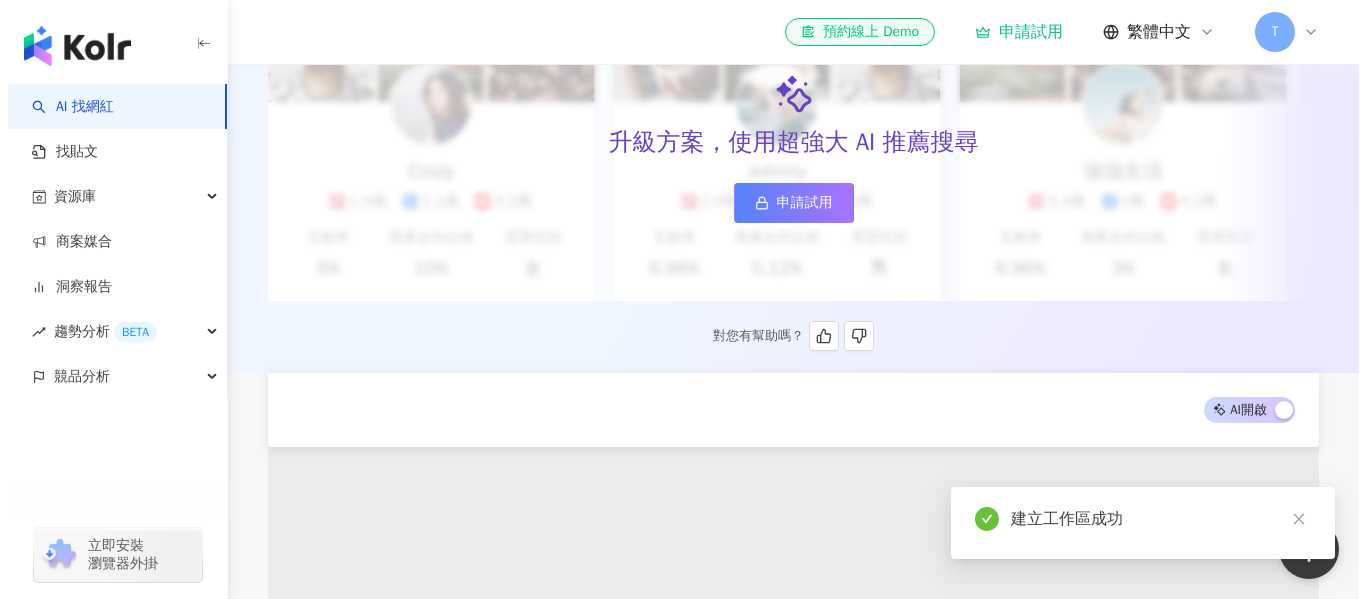 scroll, scrollTop: 127, scrollLeft: 0, axis: vertical 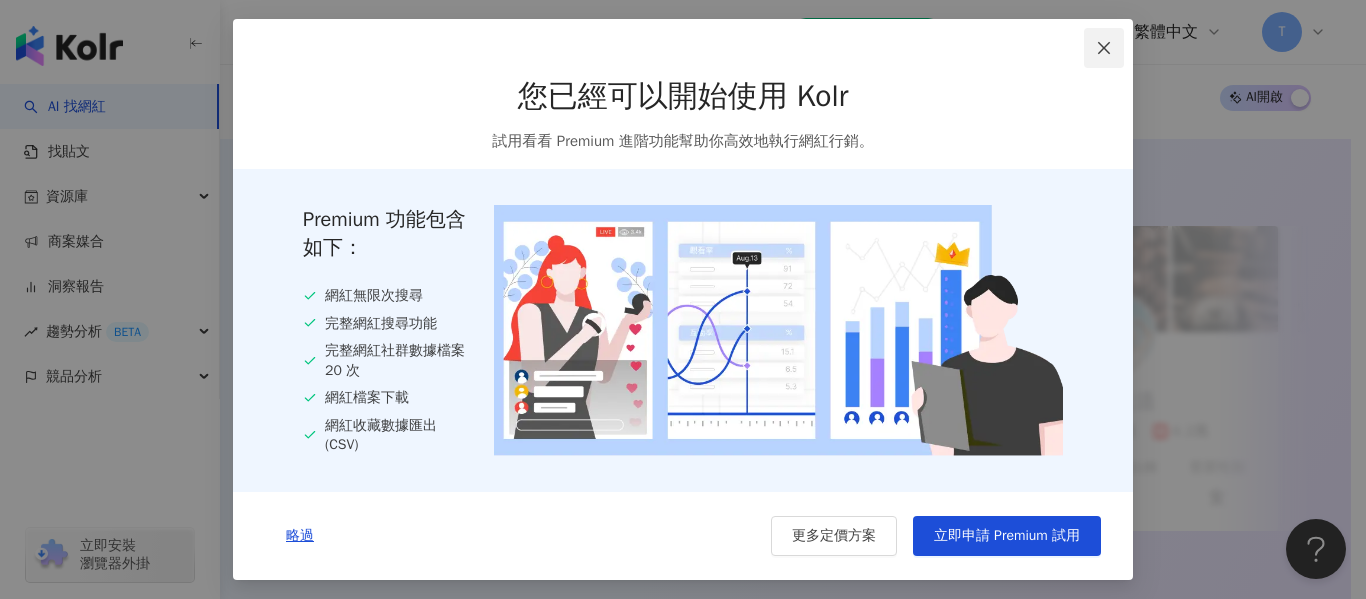 click 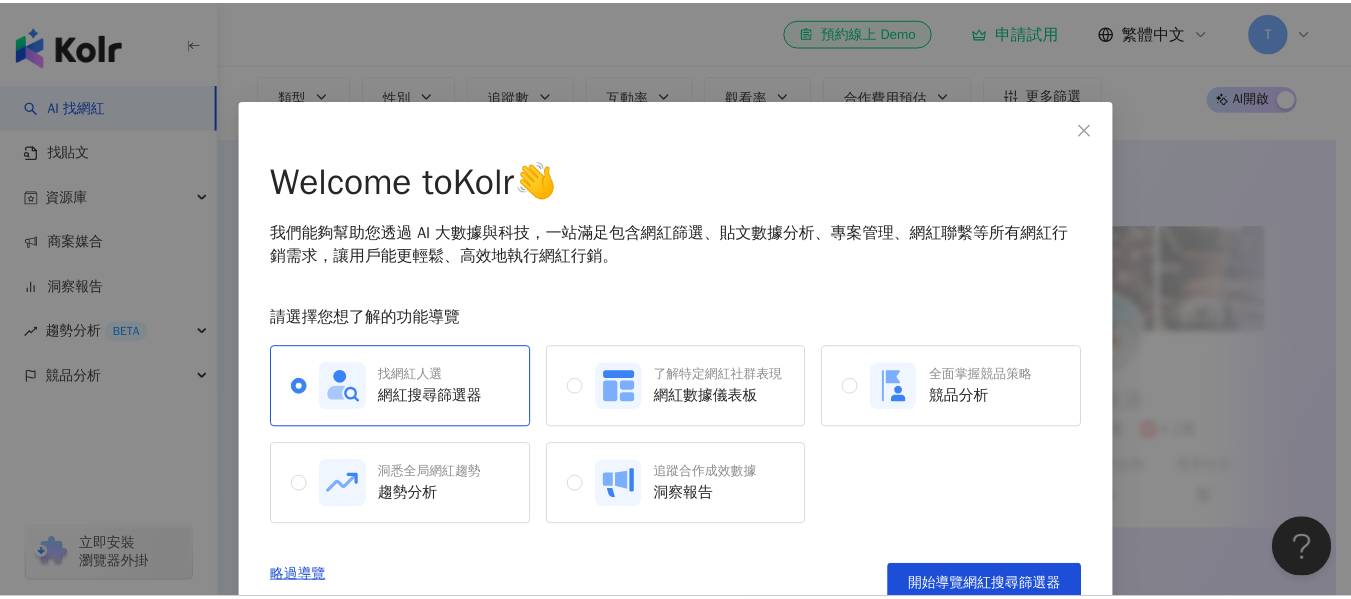 scroll, scrollTop: 31, scrollLeft: 0, axis: vertical 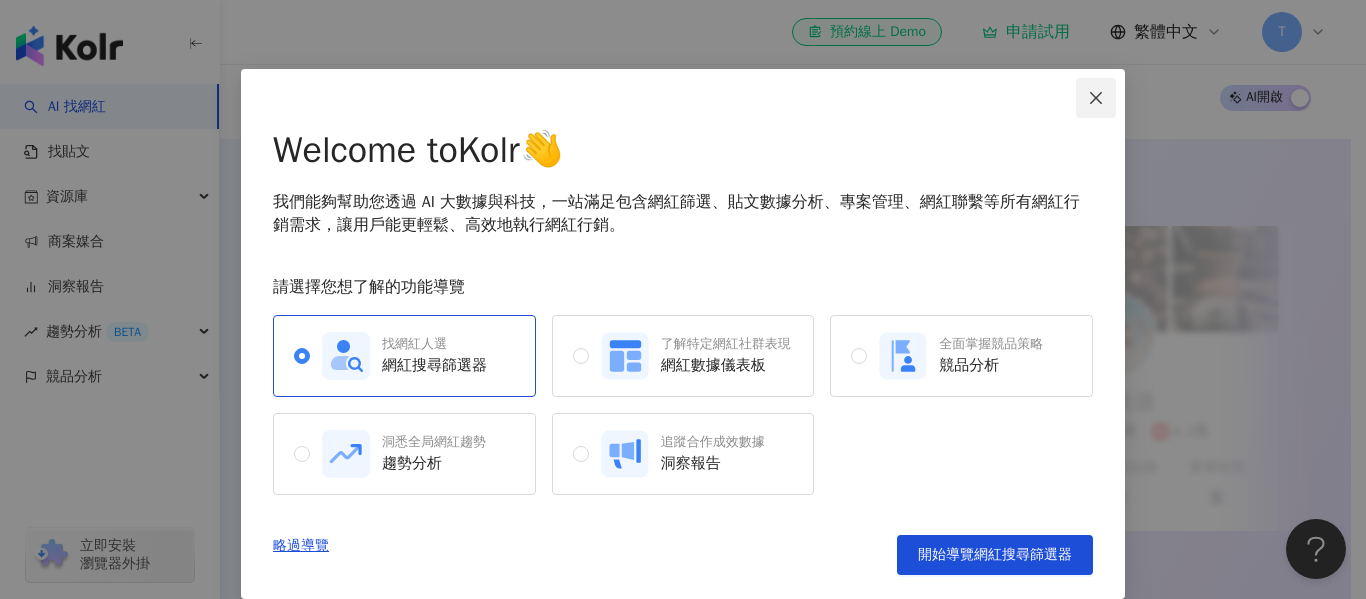 click 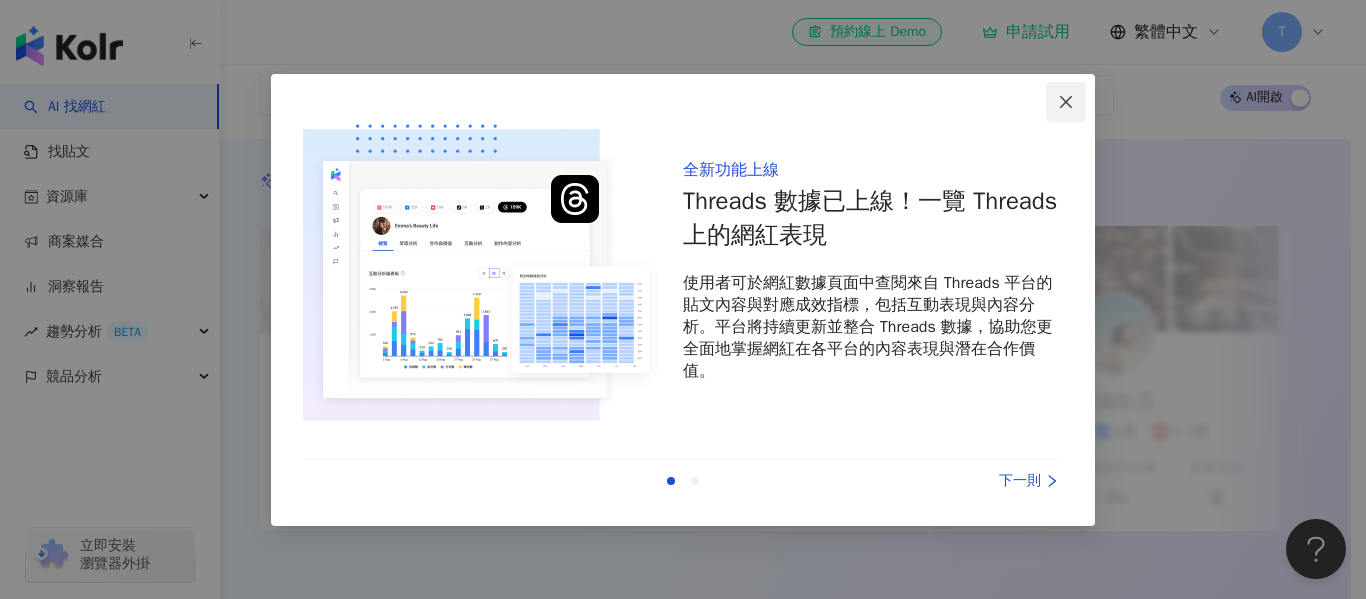 click at bounding box center (1066, 102) 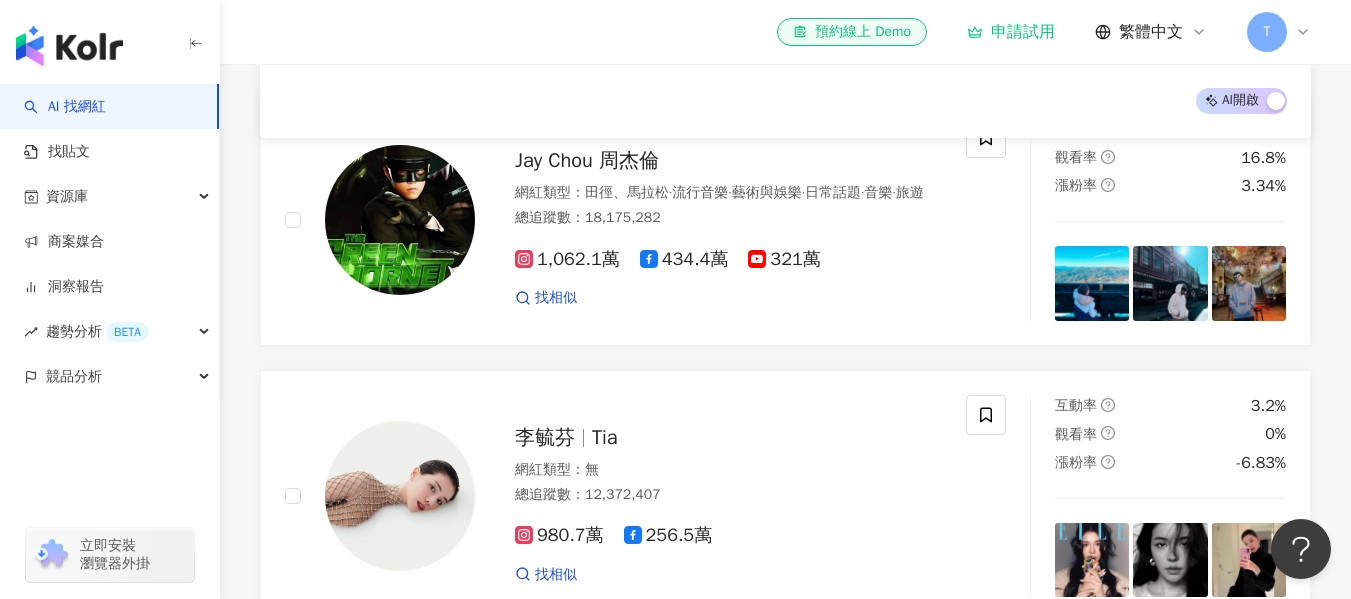 scroll, scrollTop: 1121, scrollLeft: 0, axis: vertical 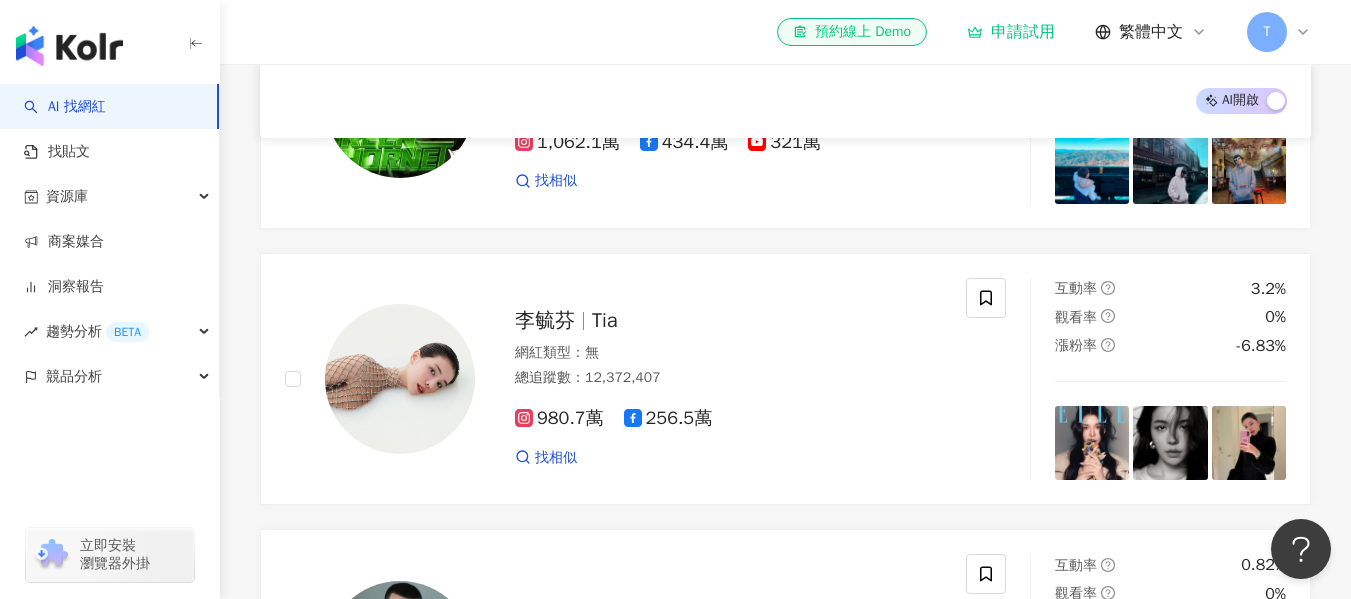 click on "AI 找網紅" at bounding box center [65, 107] 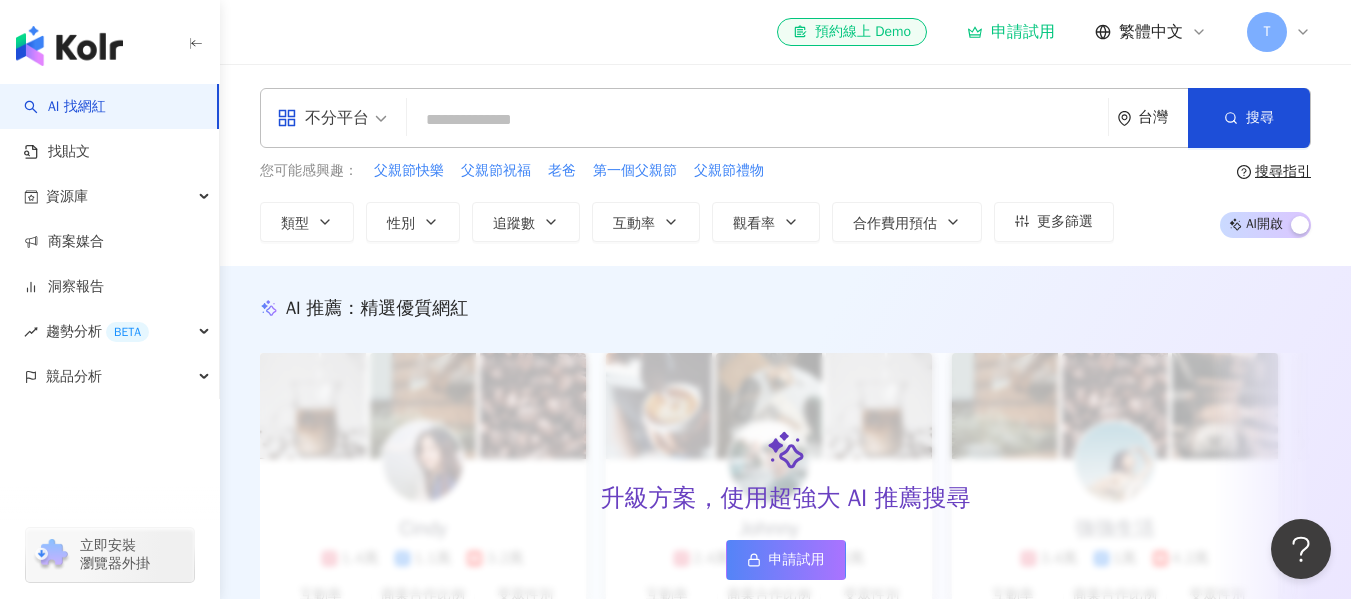 click at bounding box center (757, 120) 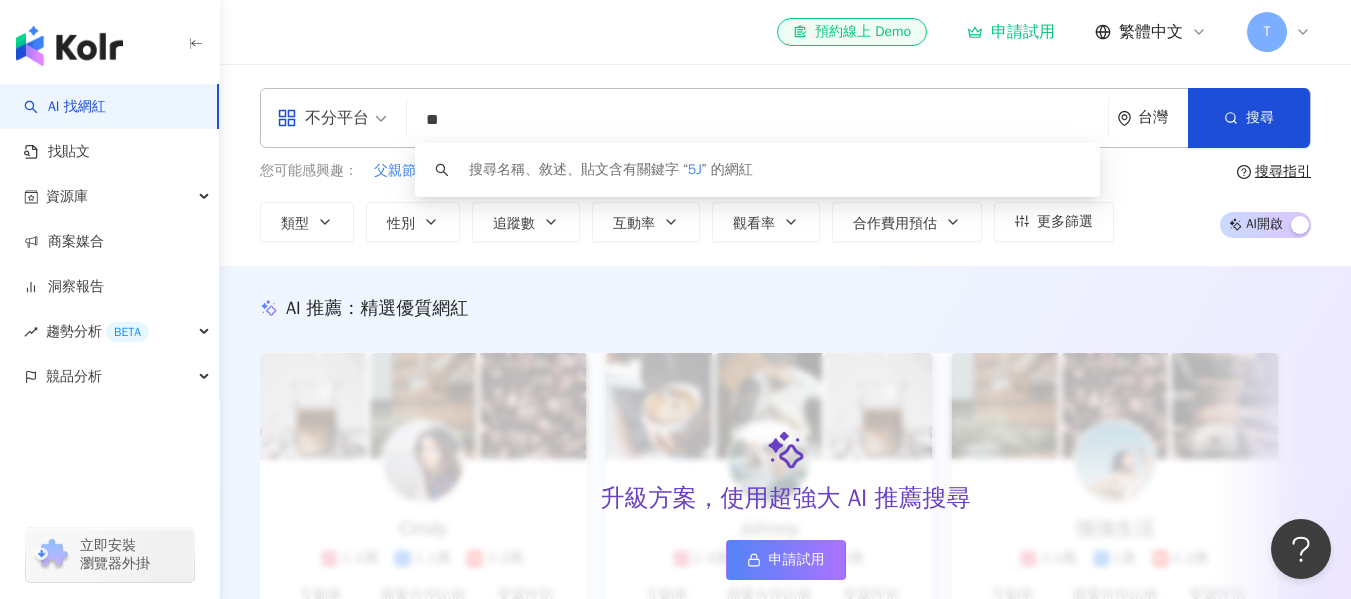 type on "*" 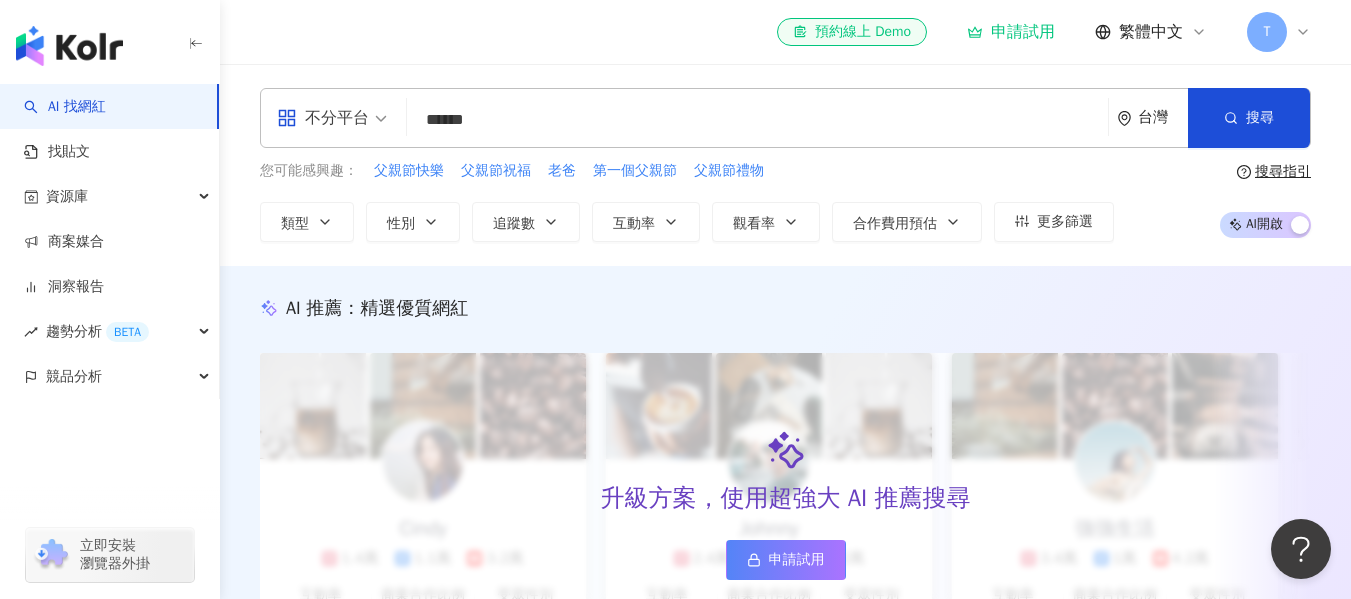 type on "******" 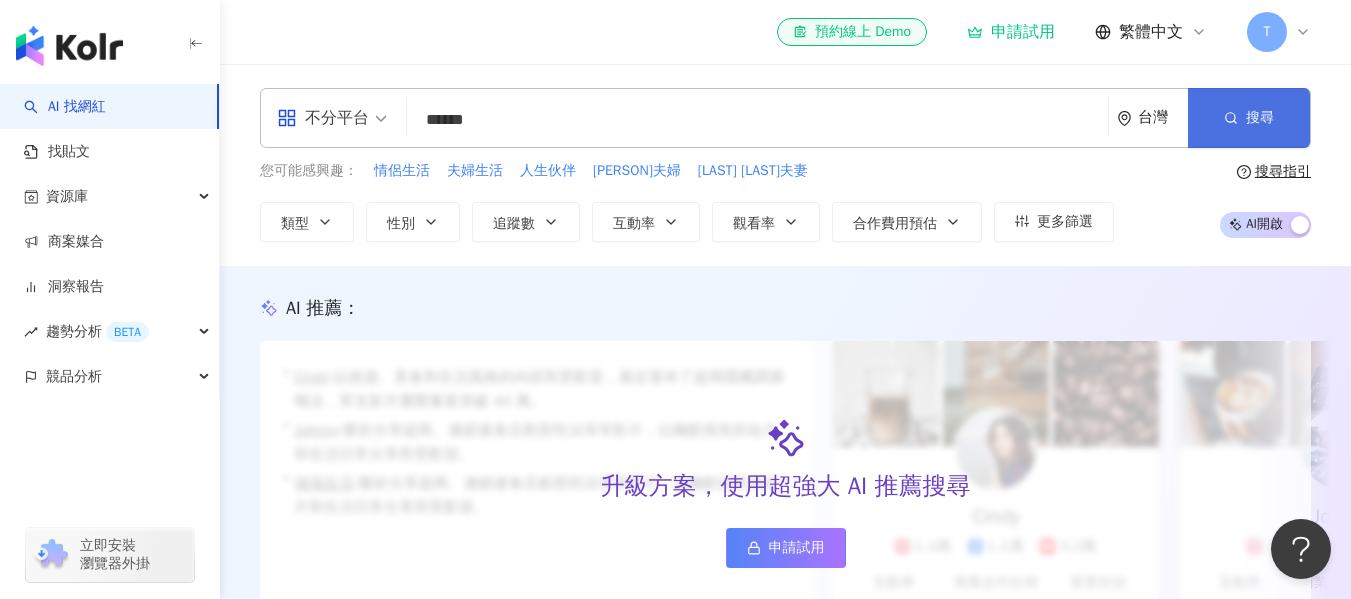 click on "搜尋" at bounding box center (1249, 118) 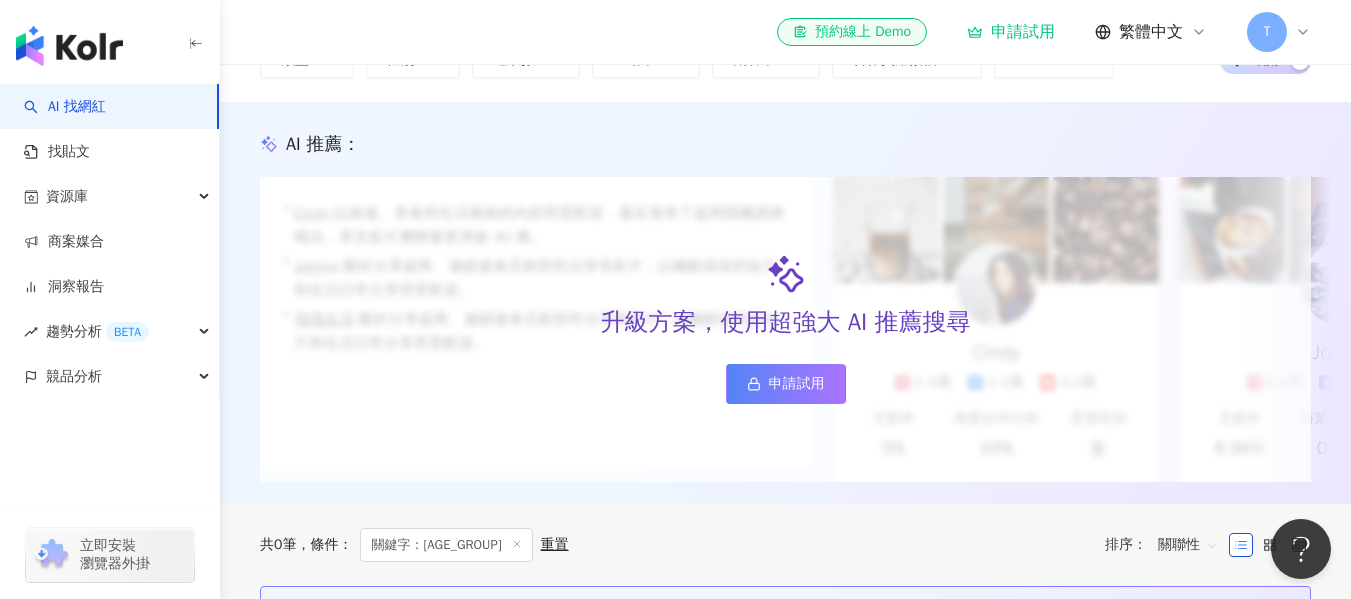 scroll, scrollTop: 0, scrollLeft: 0, axis: both 